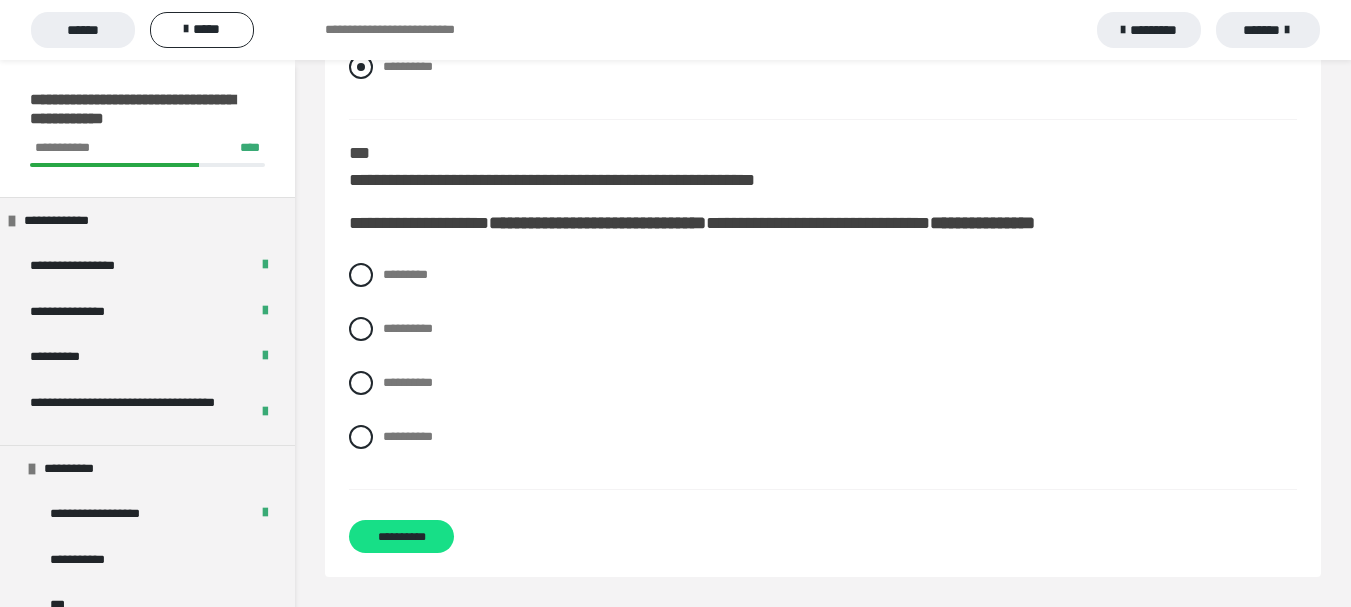 scroll, scrollTop: 0, scrollLeft: 0, axis: both 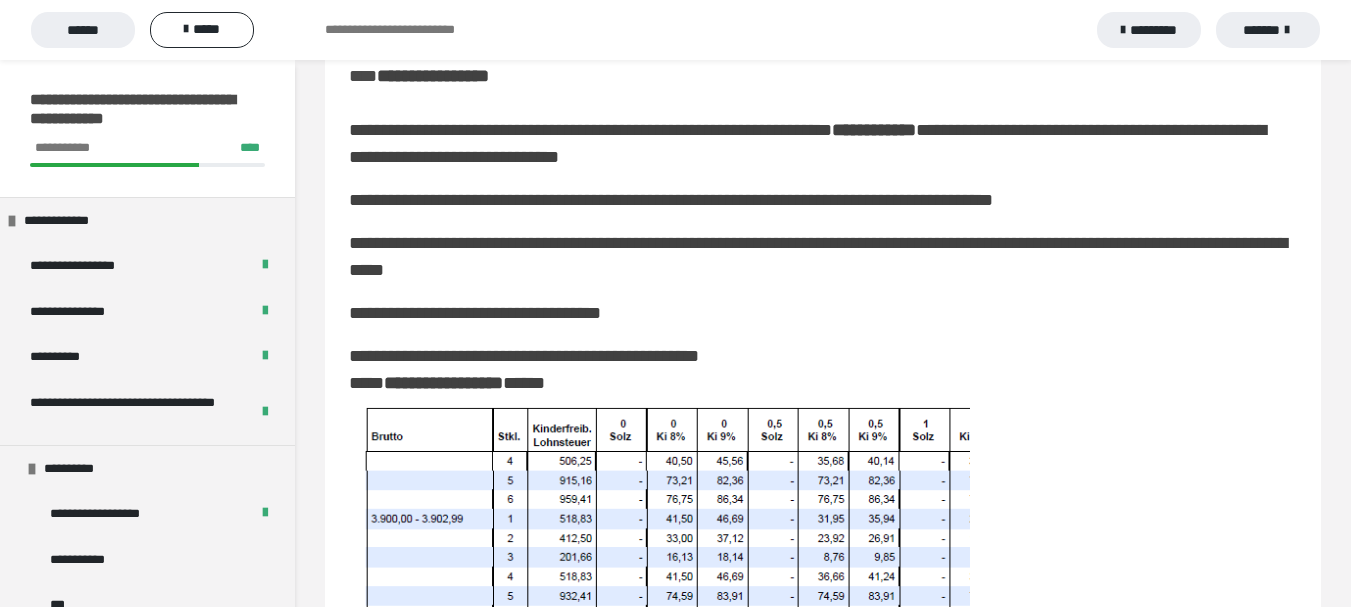 click at bounding box center (660, 689) 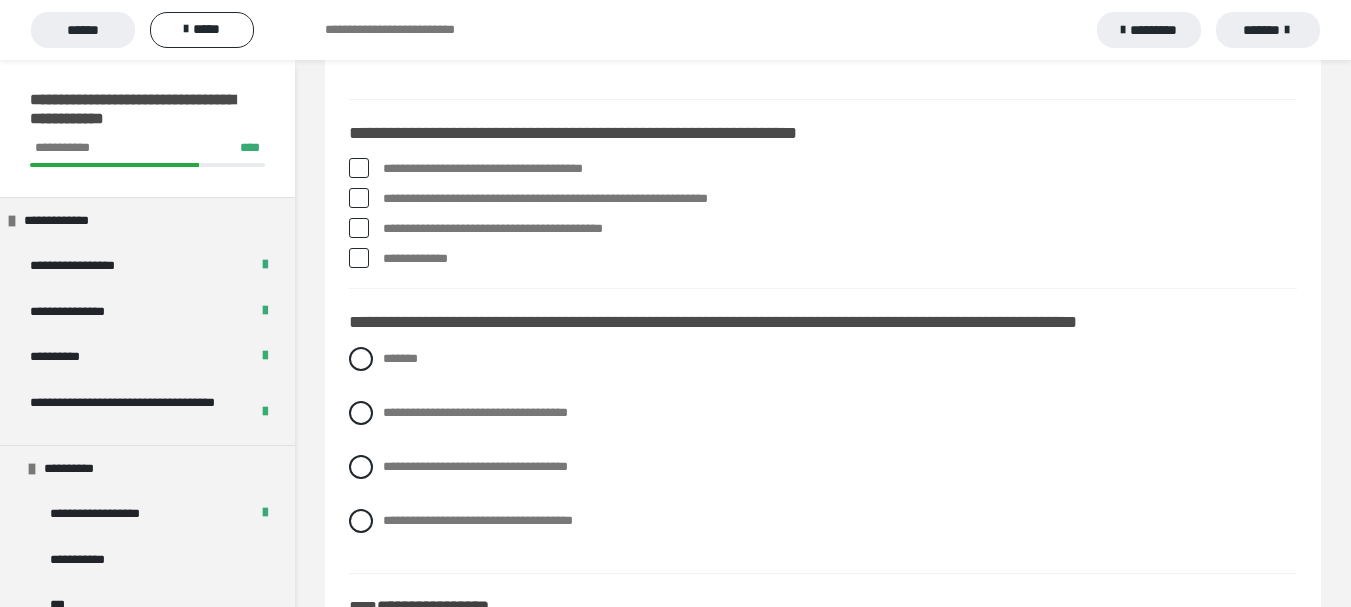 click at bounding box center [359, 168] 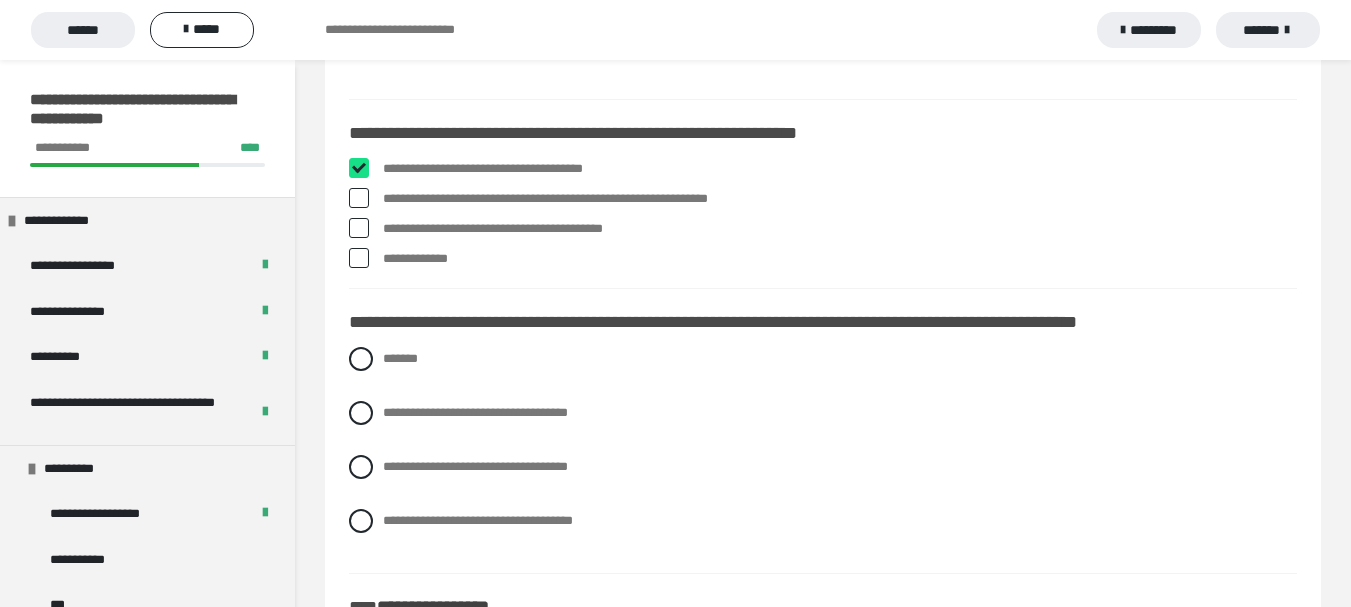 checkbox on "****" 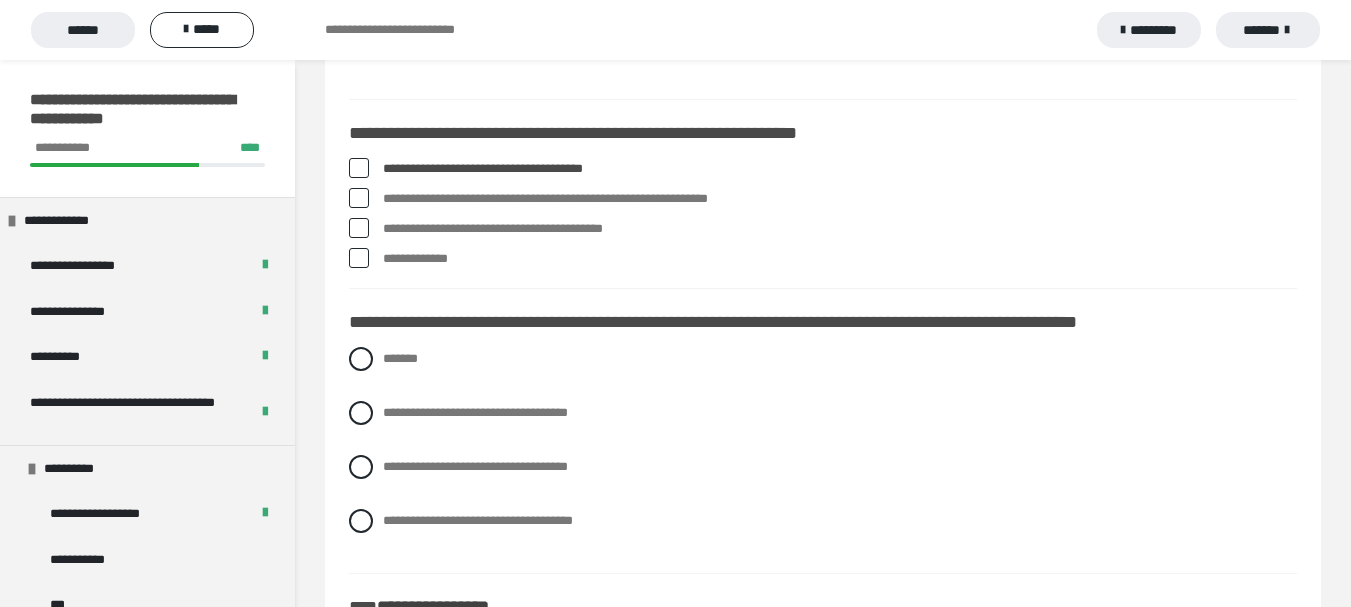 click at bounding box center (359, 258) 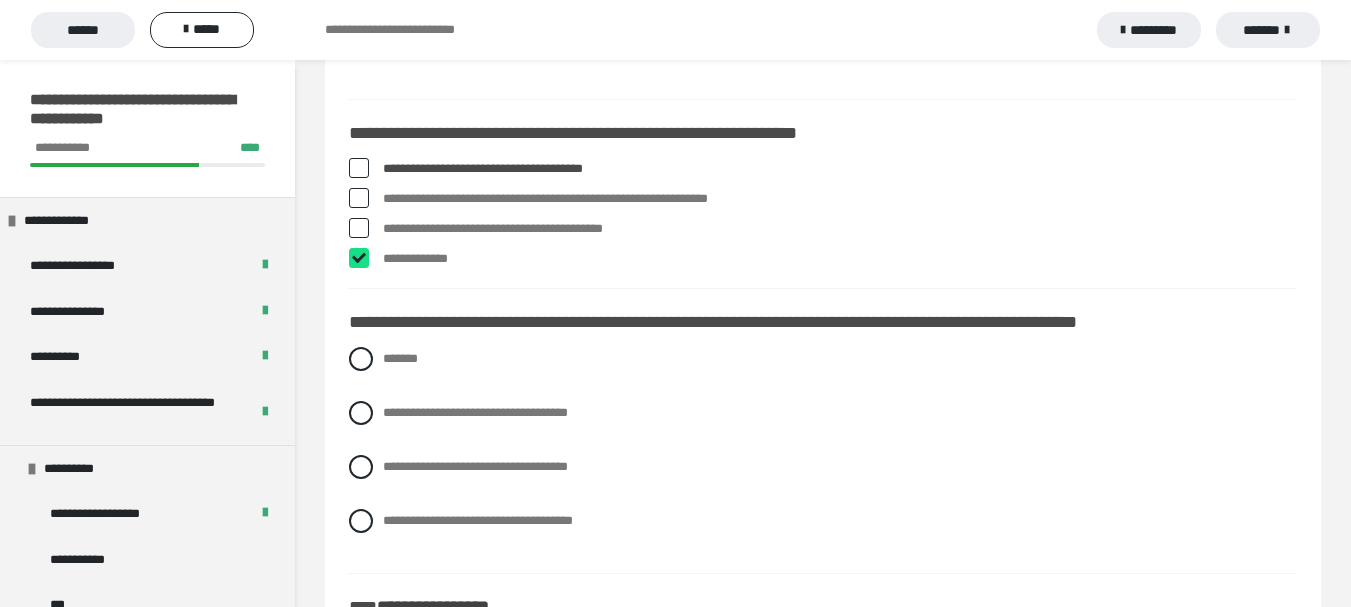 checkbox on "****" 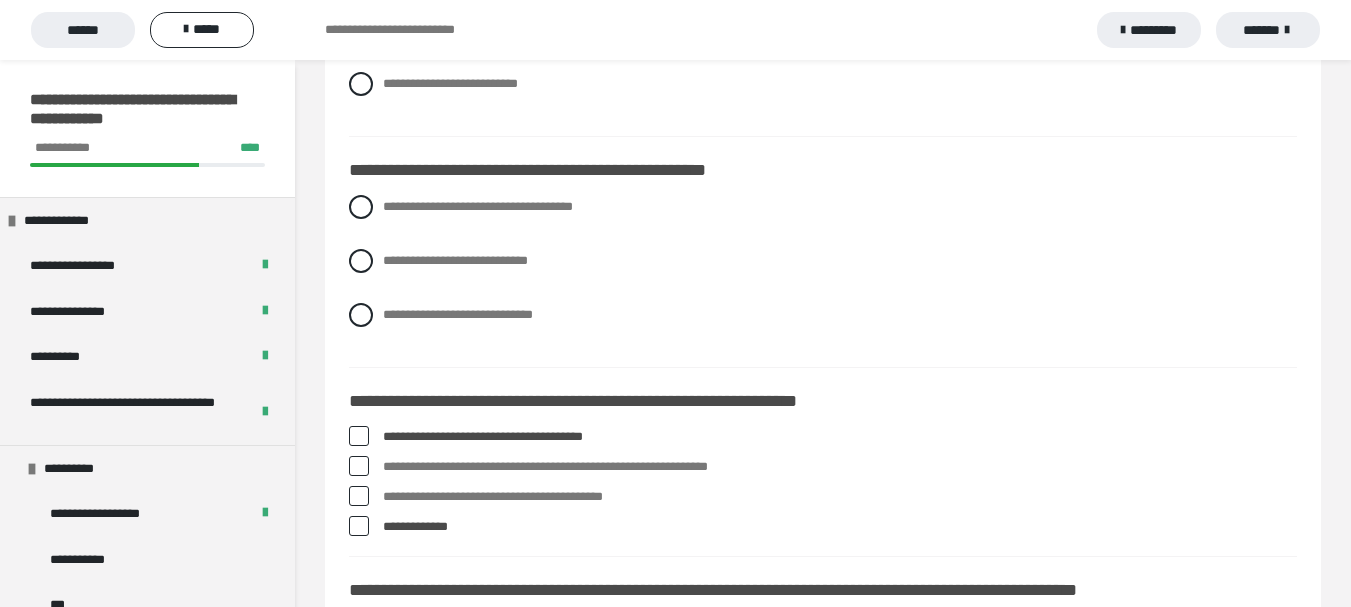 scroll, scrollTop: 3027, scrollLeft: 0, axis: vertical 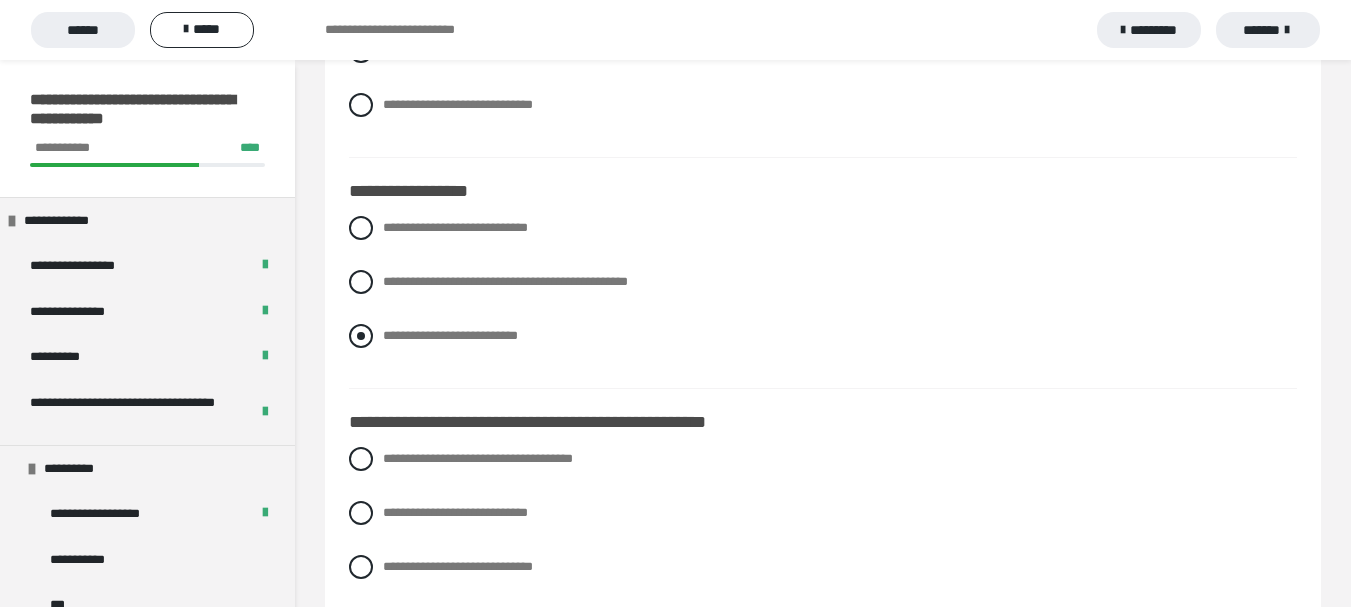 click at bounding box center [361, 336] 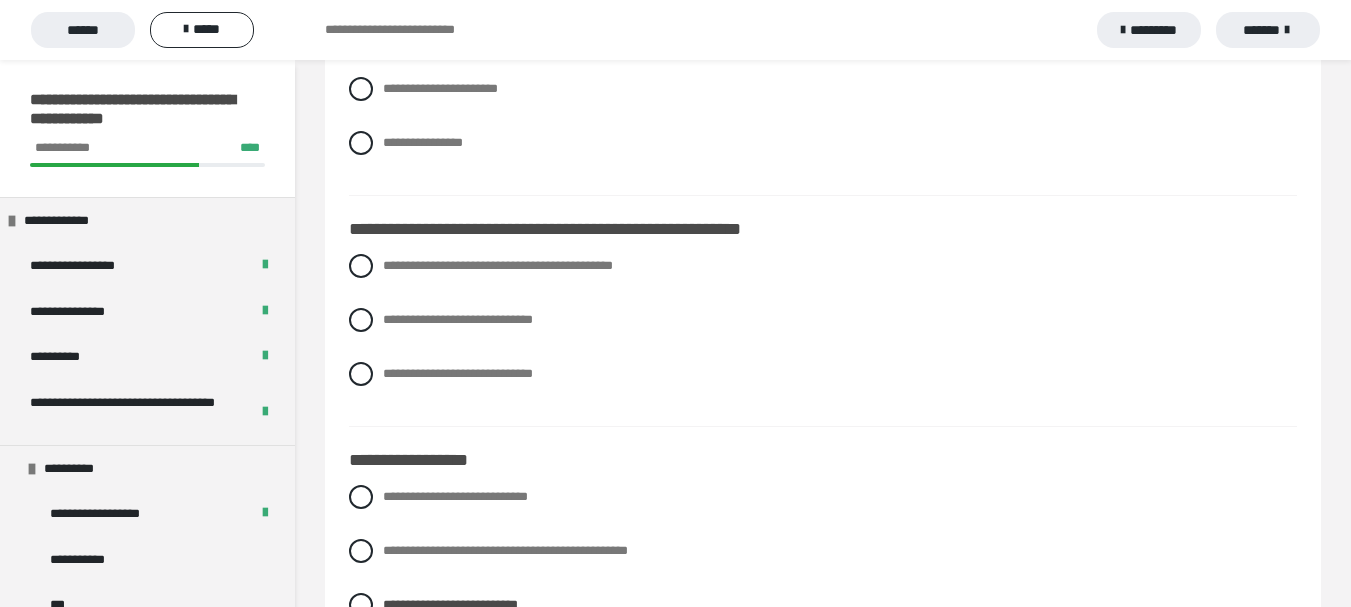 scroll, scrollTop: 2507, scrollLeft: 0, axis: vertical 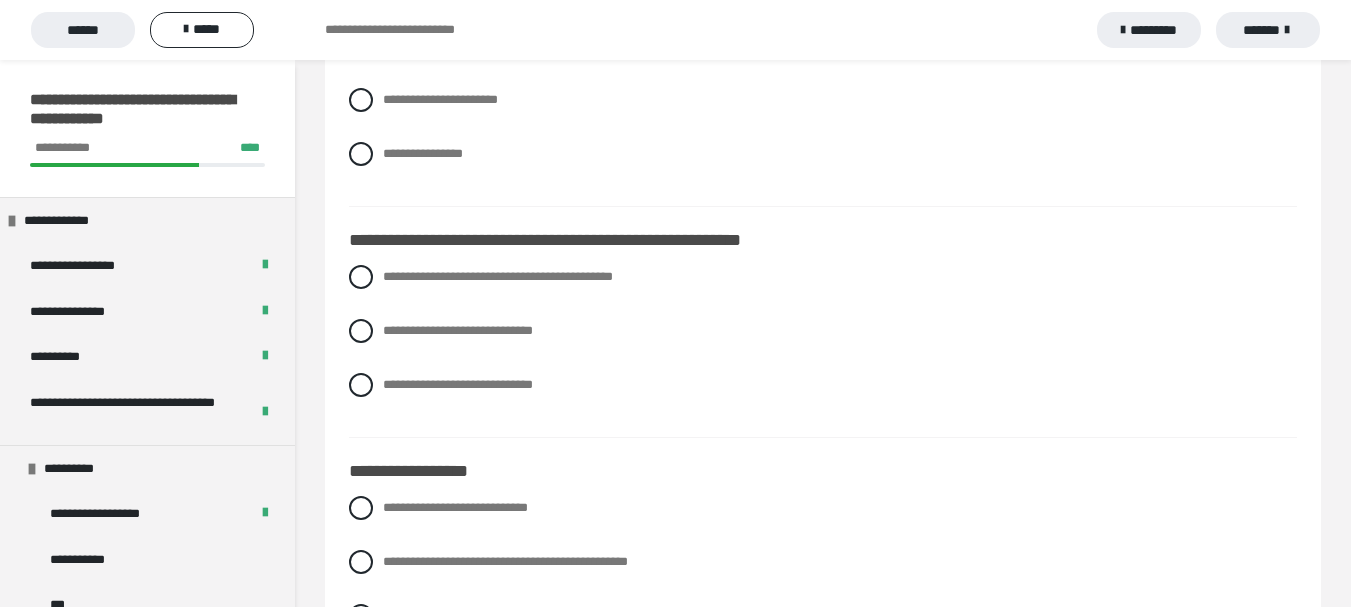 click on "**********" at bounding box center (823, 346) 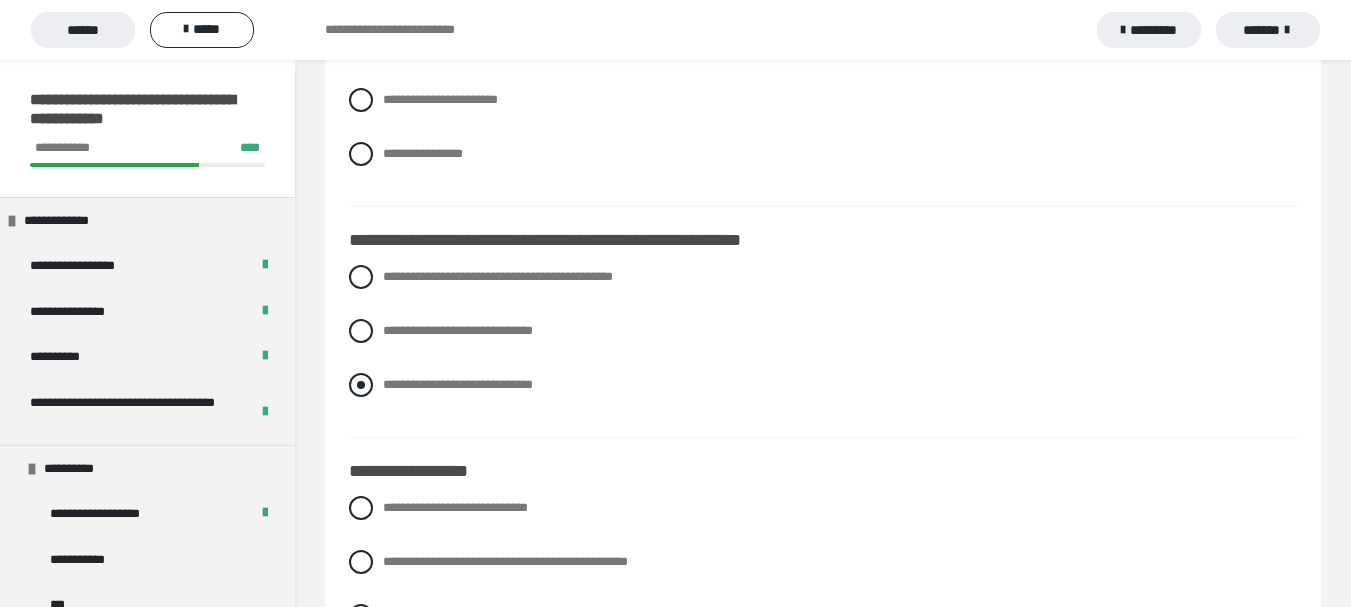 click at bounding box center [361, 385] 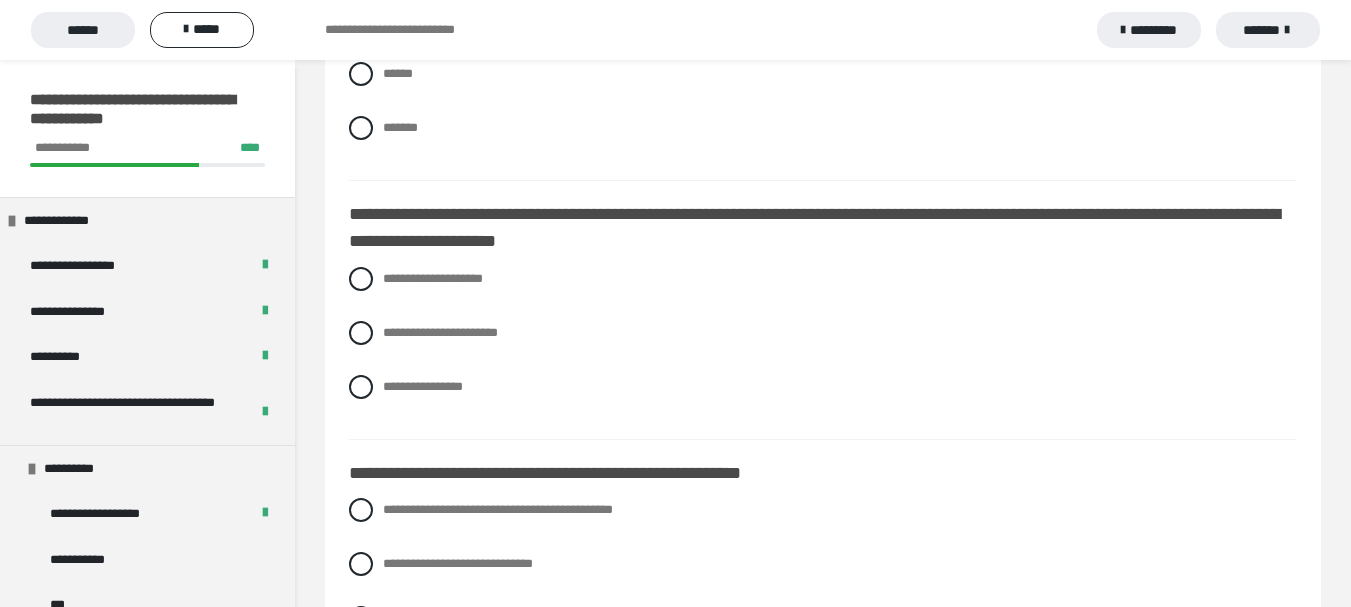 scroll, scrollTop: 2267, scrollLeft: 0, axis: vertical 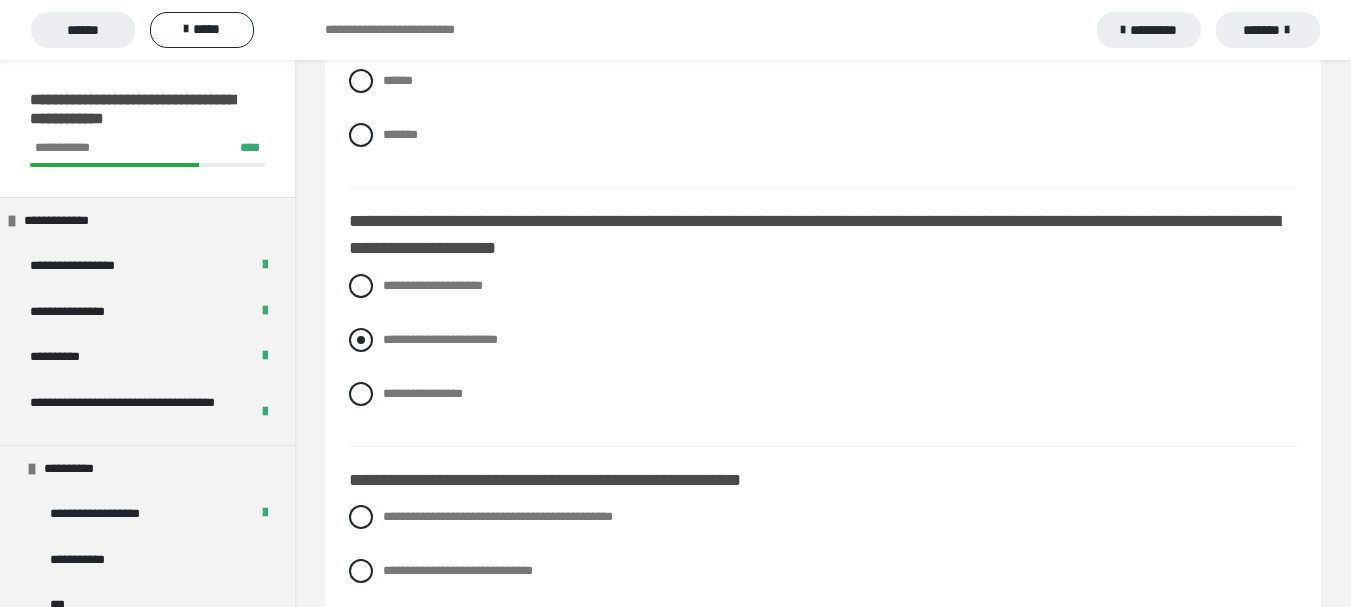 click at bounding box center (361, 340) 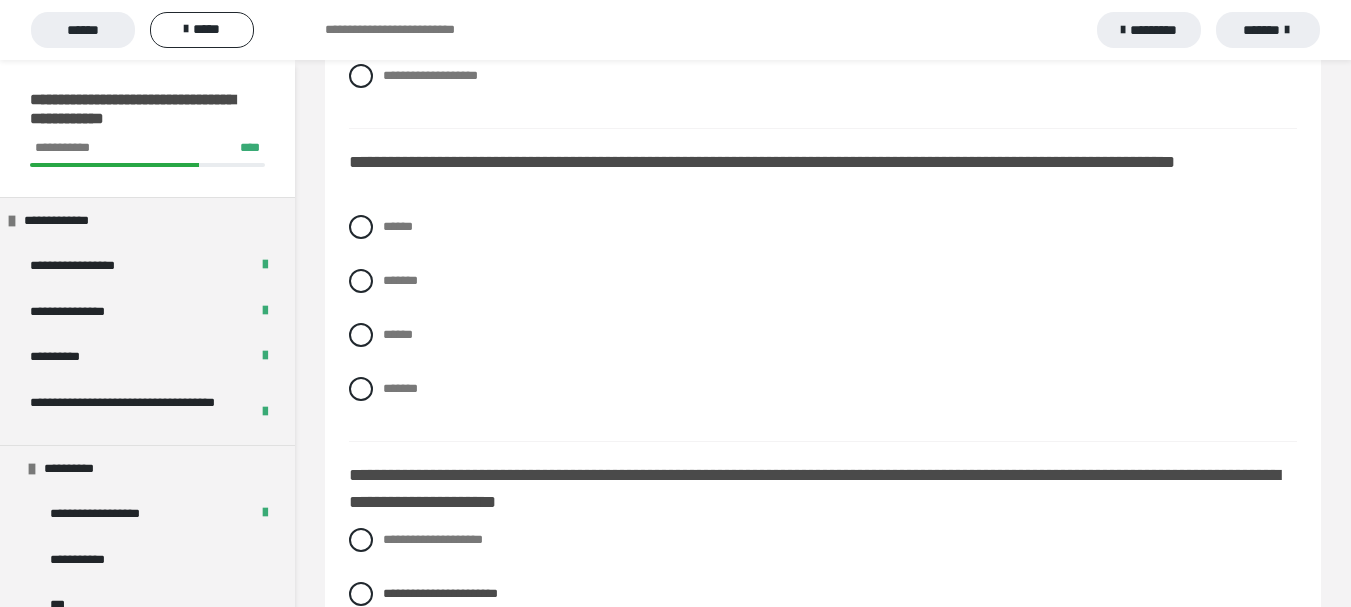 scroll, scrollTop: 1987, scrollLeft: 0, axis: vertical 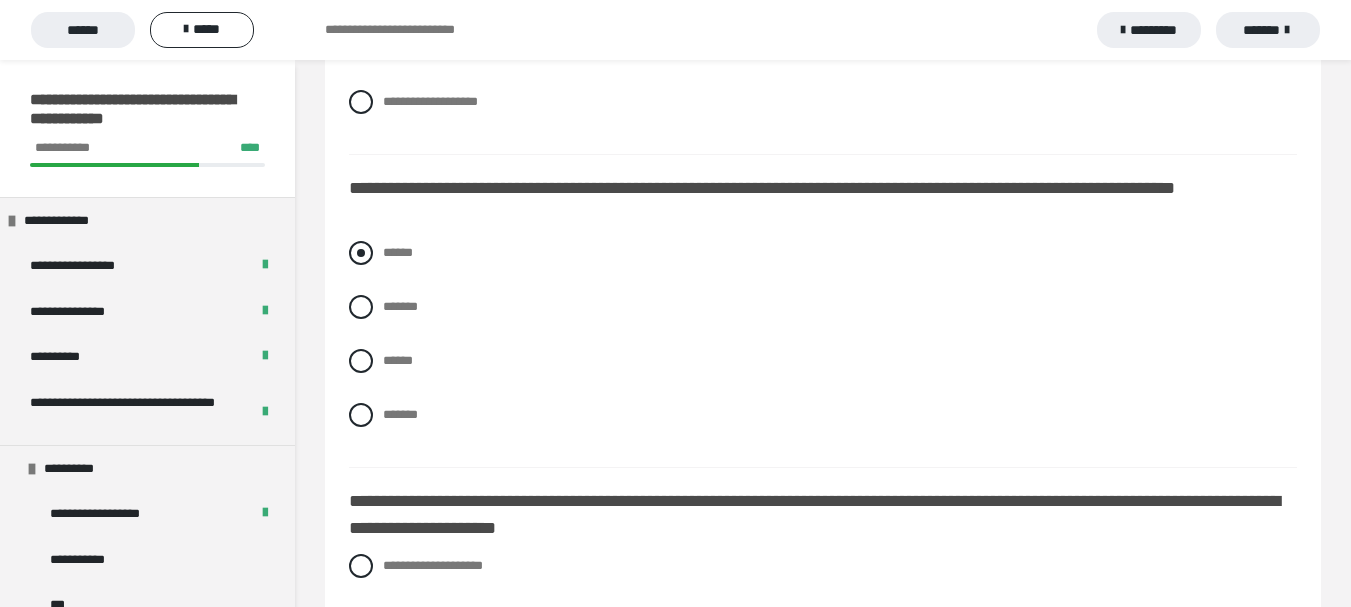 click at bounding box center [361, 253] 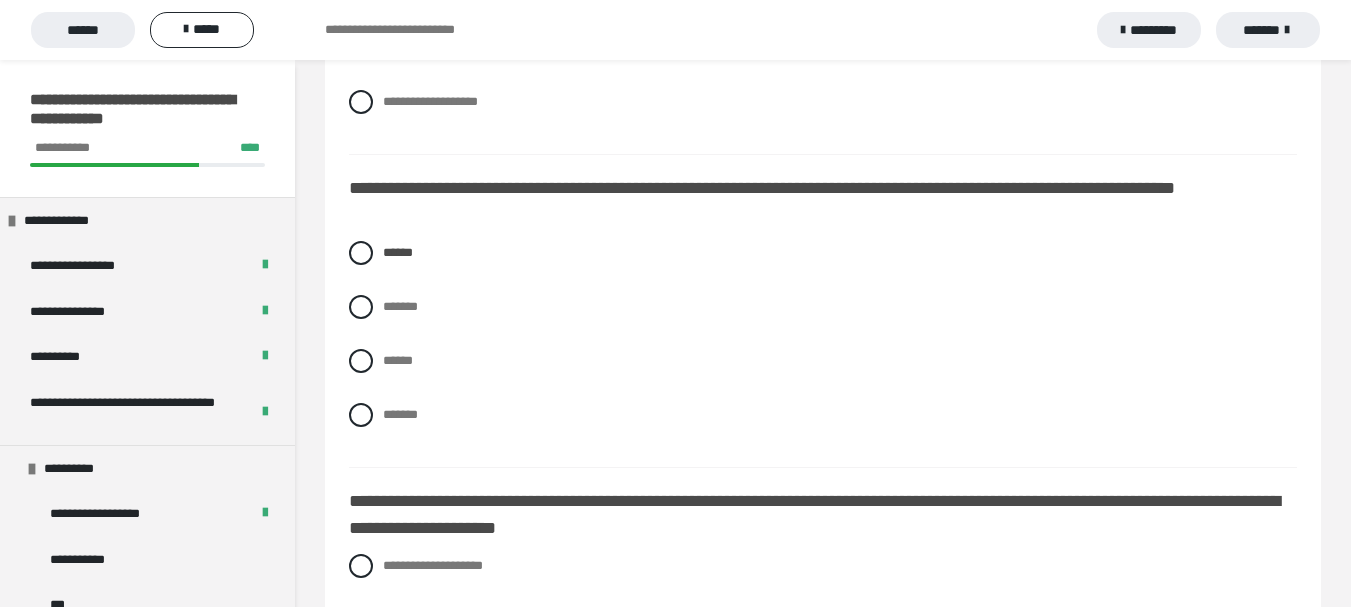 scroll, scrollTop: 2518, scrollLeft: 0, axis: vertical 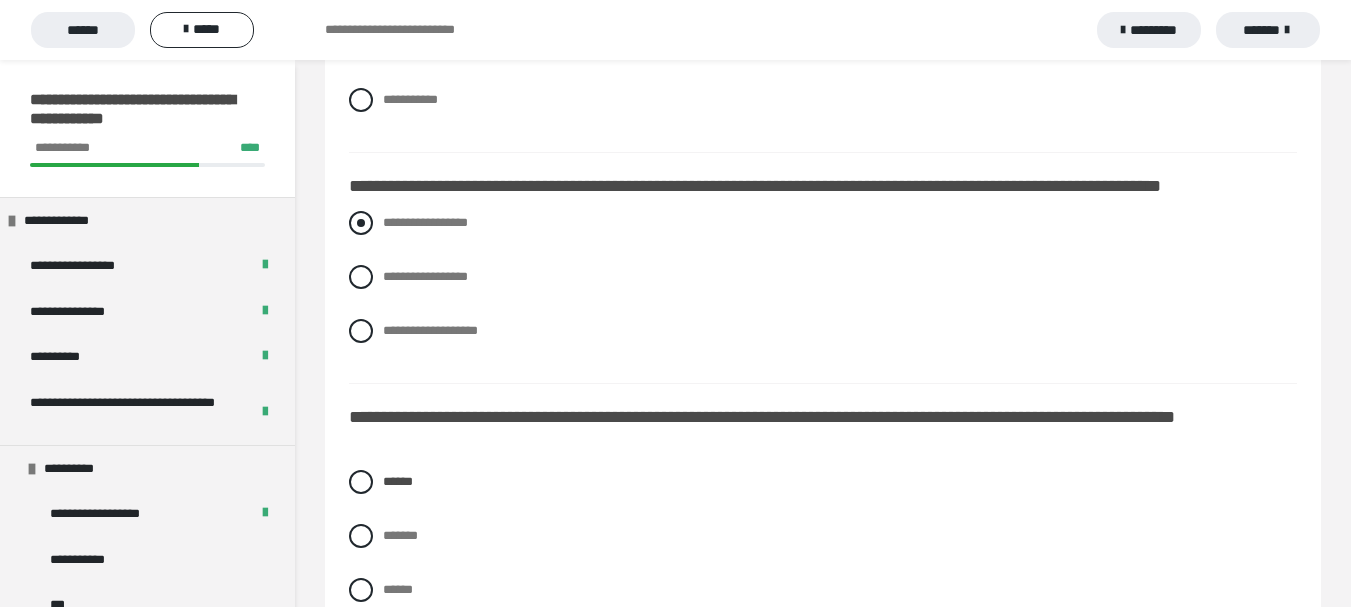 click at bounding box center [361, 223] 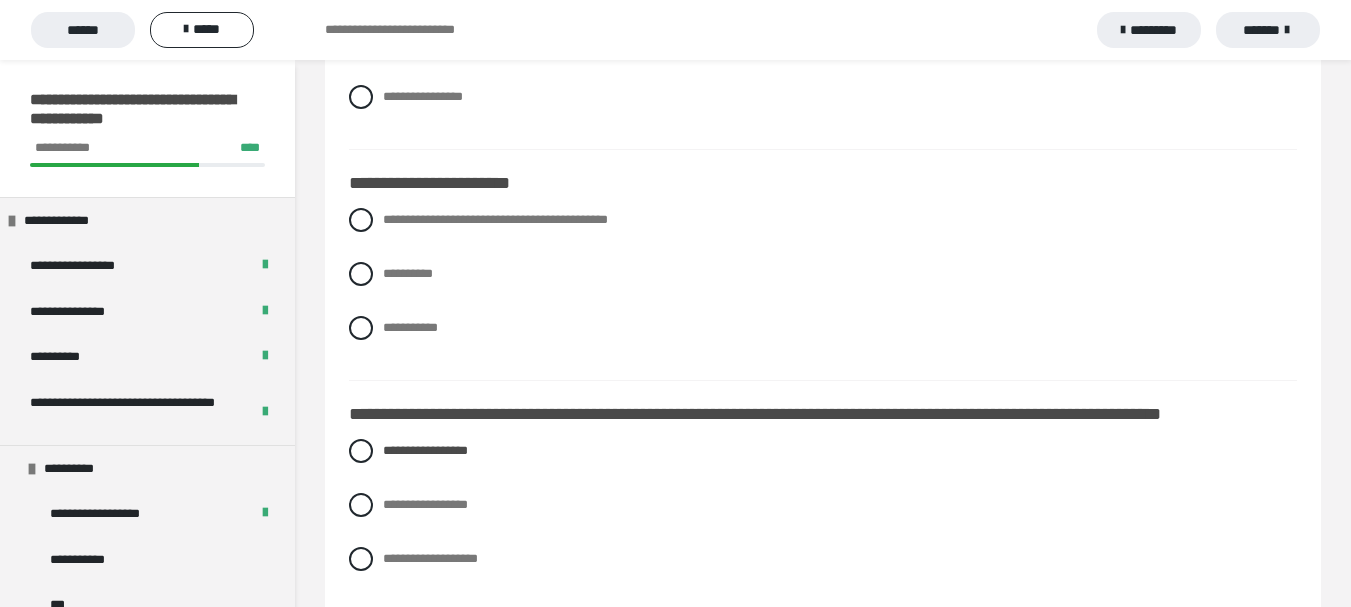 scroll, scrollTop: 1518, scrollLeft: 0, axis: vertical 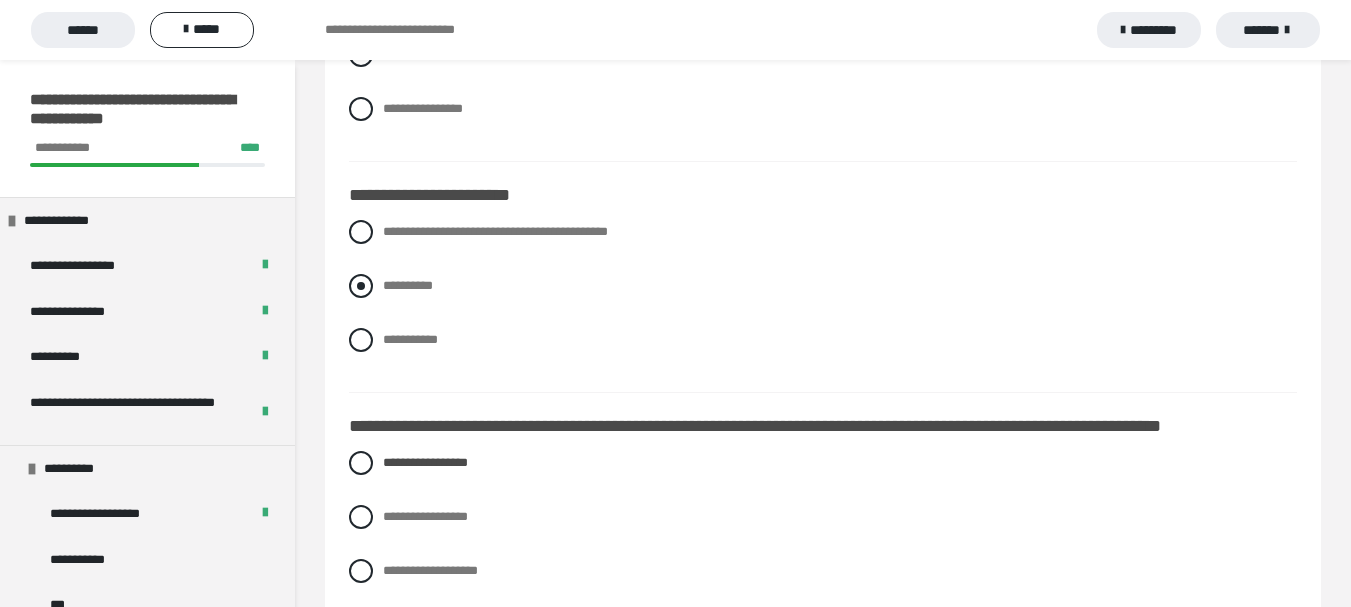 click at bounding box center (361, 286) 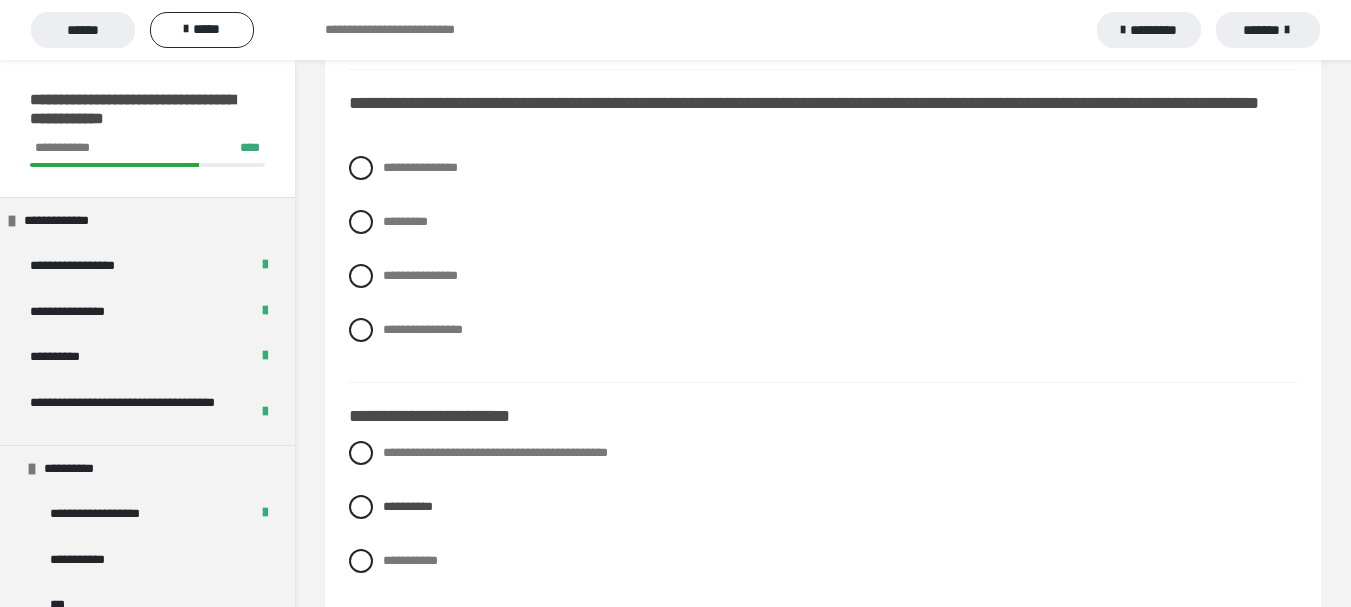 scroll, scrollTop: 1278, scrollLeft: 0, axis: vertical 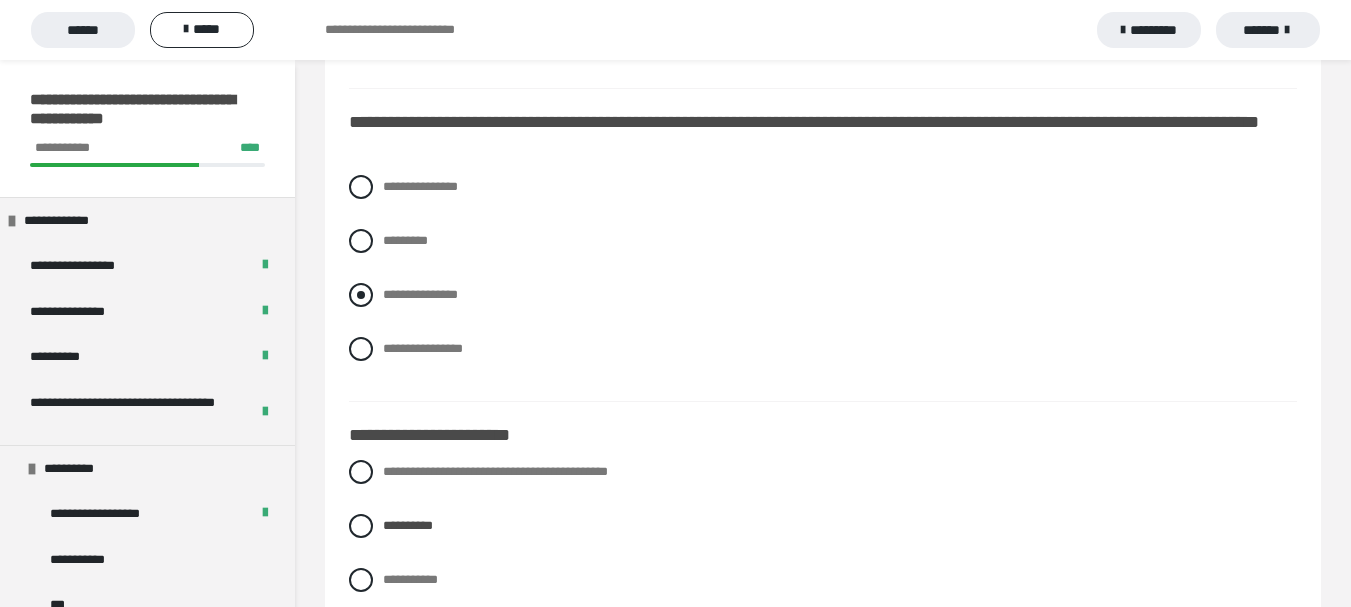 click on "**********" at bounding box center (823, 295) 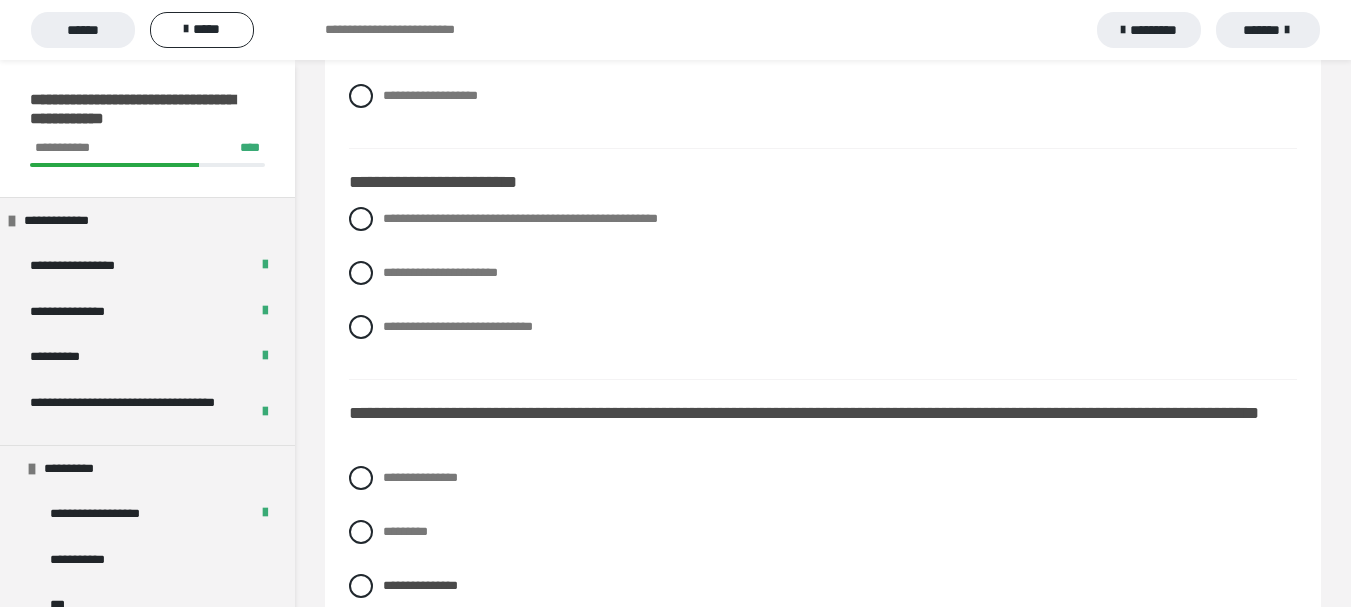 scroll, scrollTop: 958, scrollLeft: 0, axis: vertical 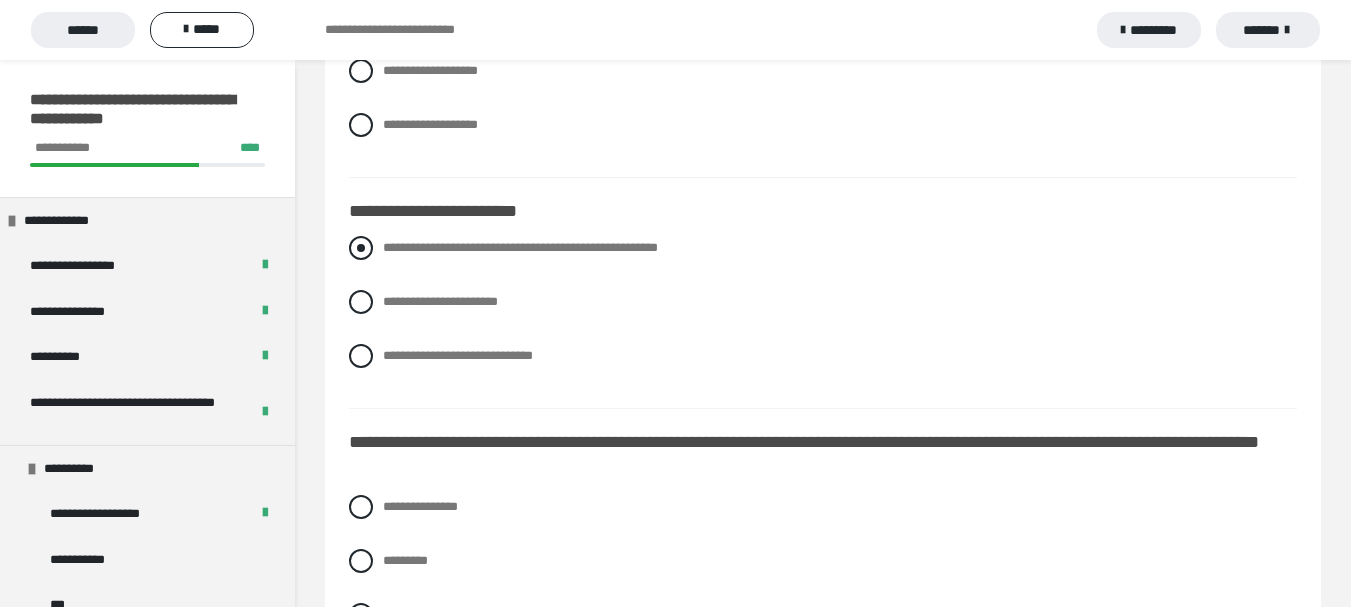 click at bounding box center (361, 248) 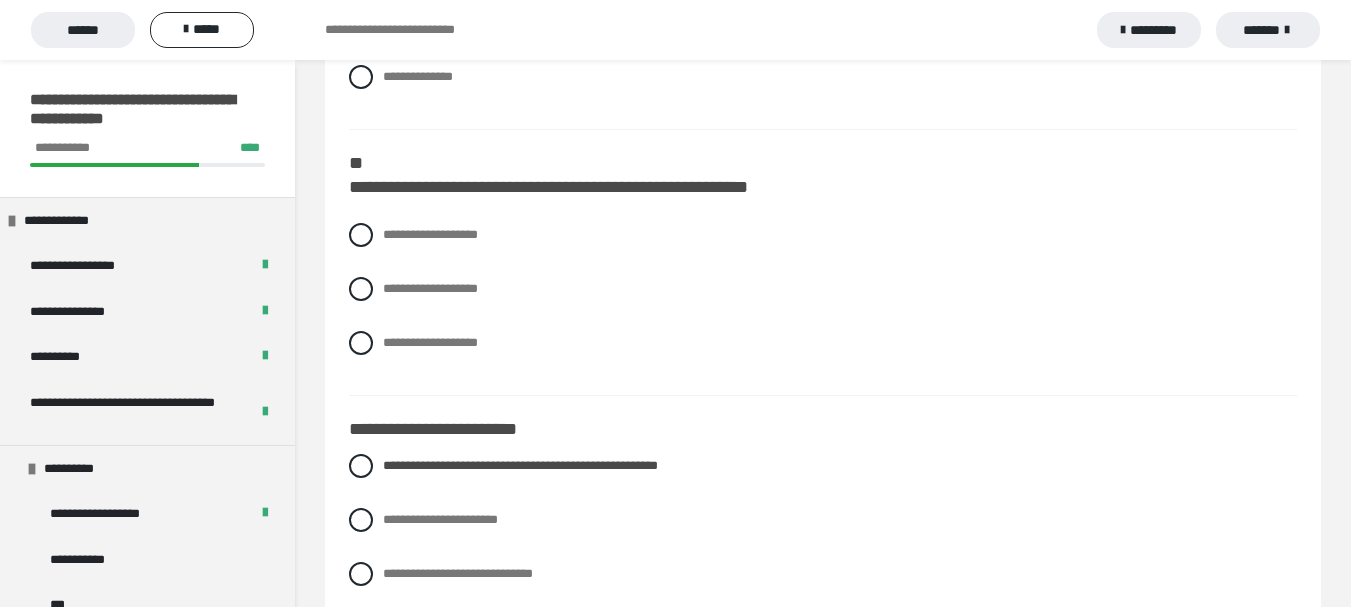 scroll, scrollTop: 718, scrollLeft: 0, axis: vertical 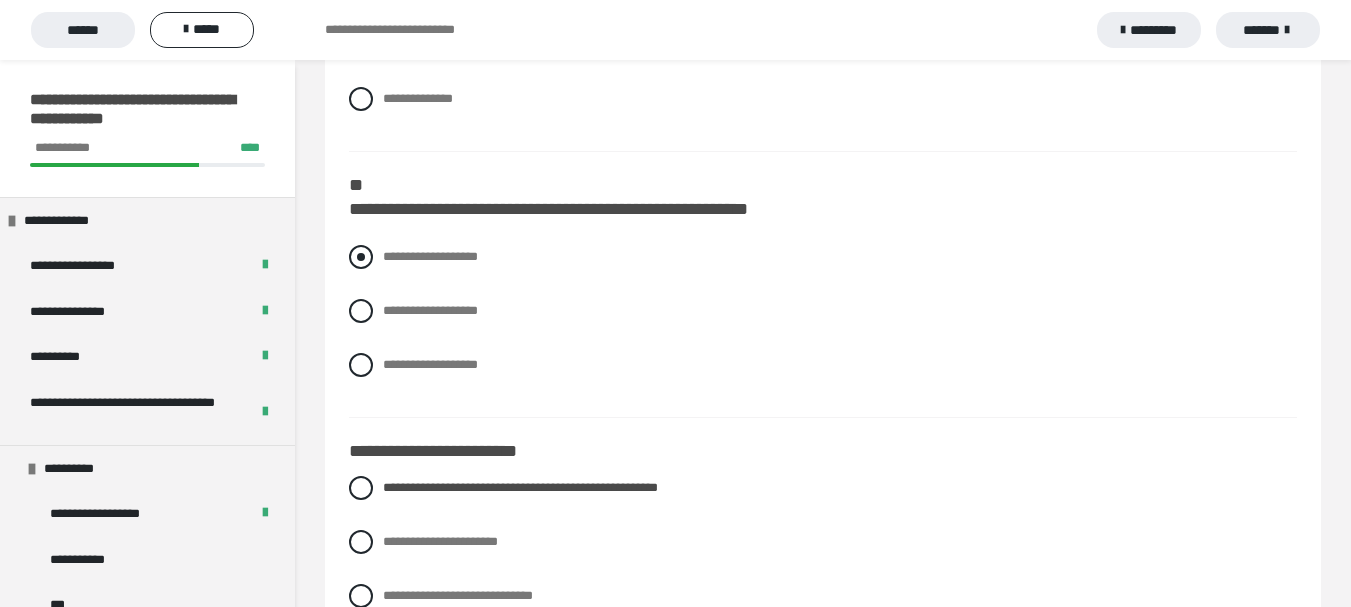 click at bounding box center [361, 257] 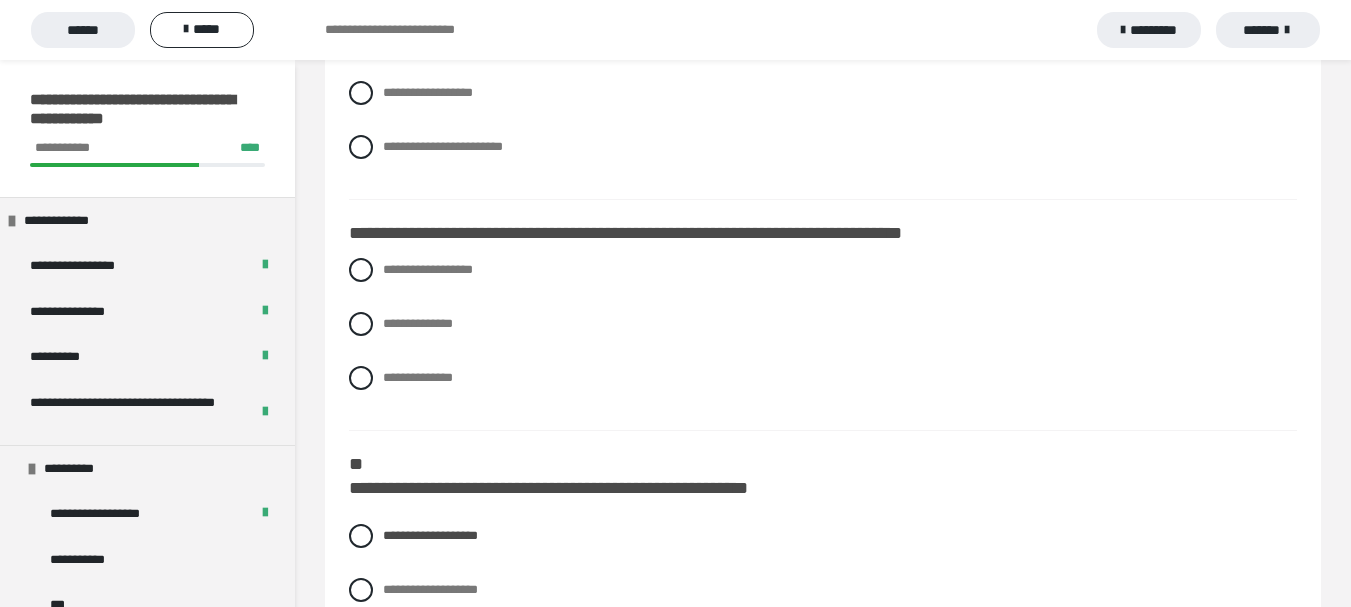 scroll, scrollTop: 438, scrollLeft: 0, axis: vertical 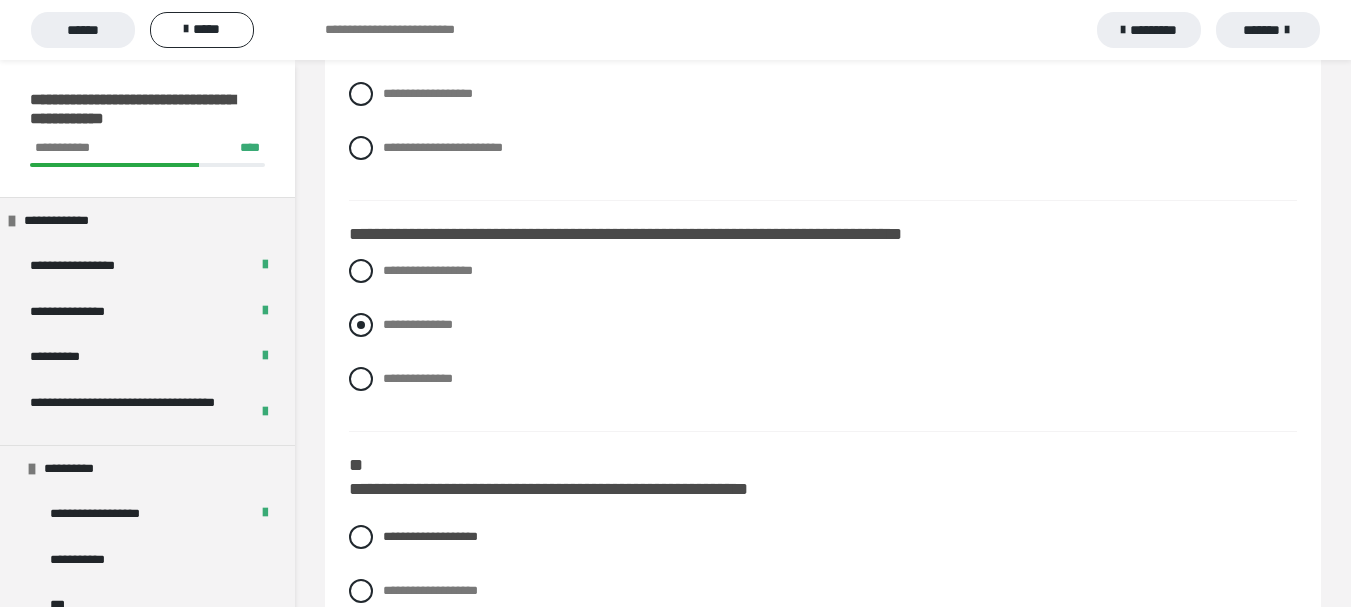 click at bounding box center (361, 325) 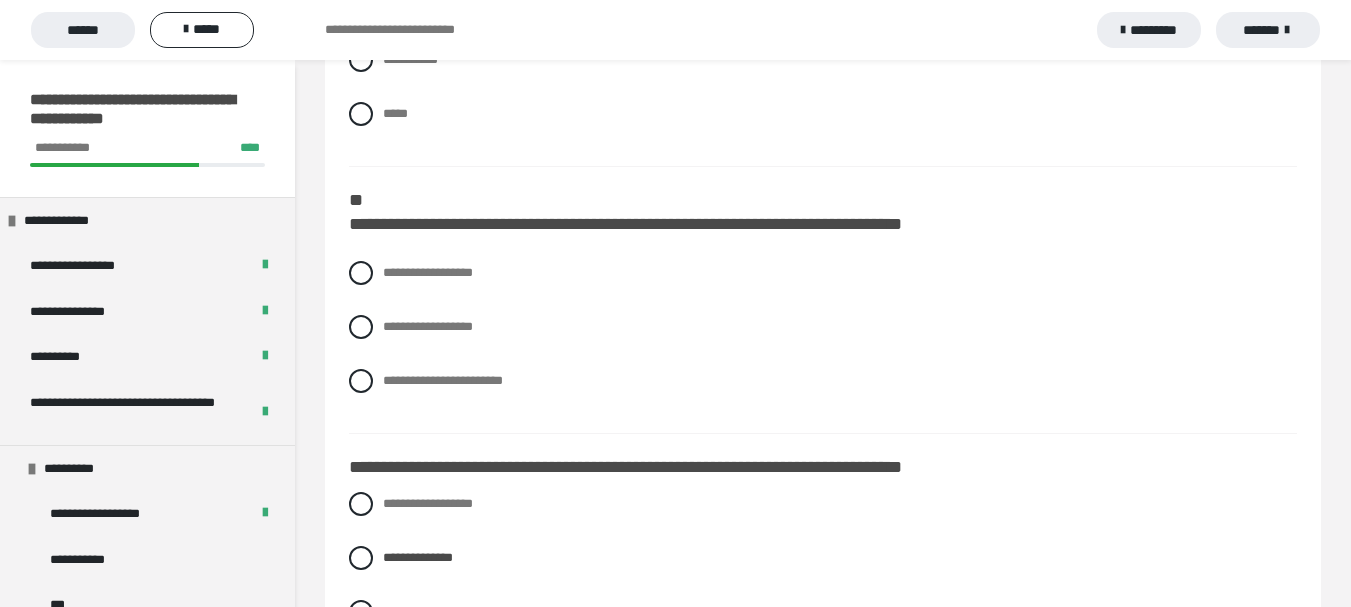 scroll, scrollTop: 198, scrollLeft: 0, axis: vertical 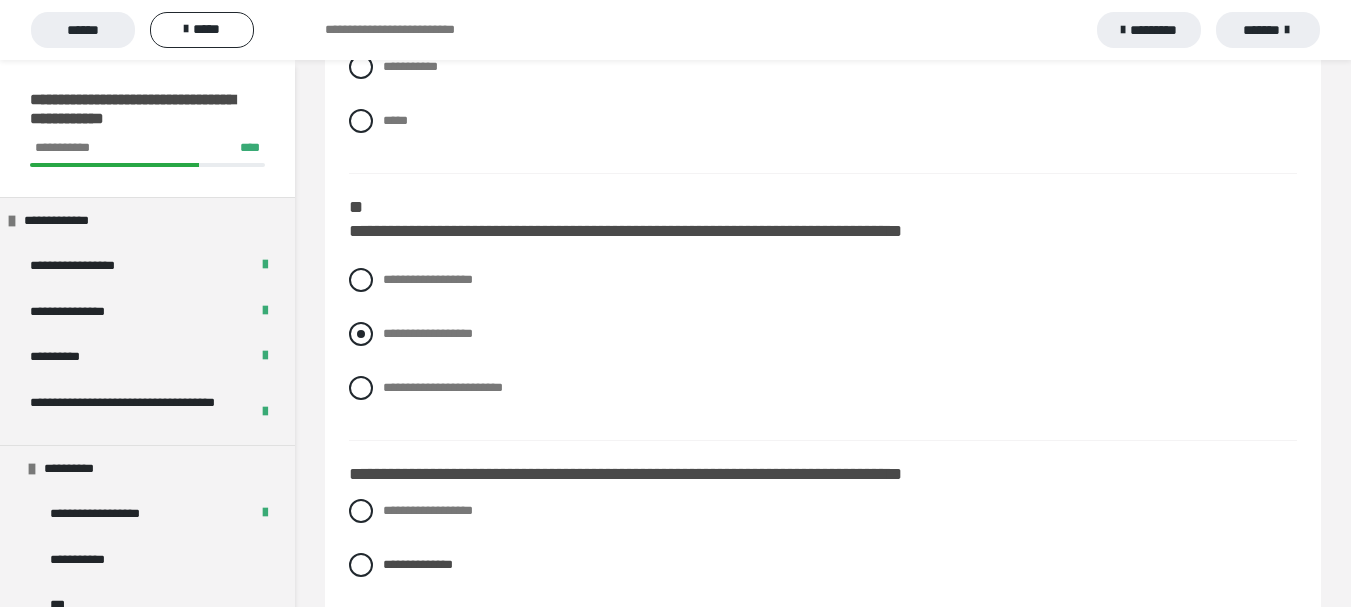 click at bounding box center [361, 334] 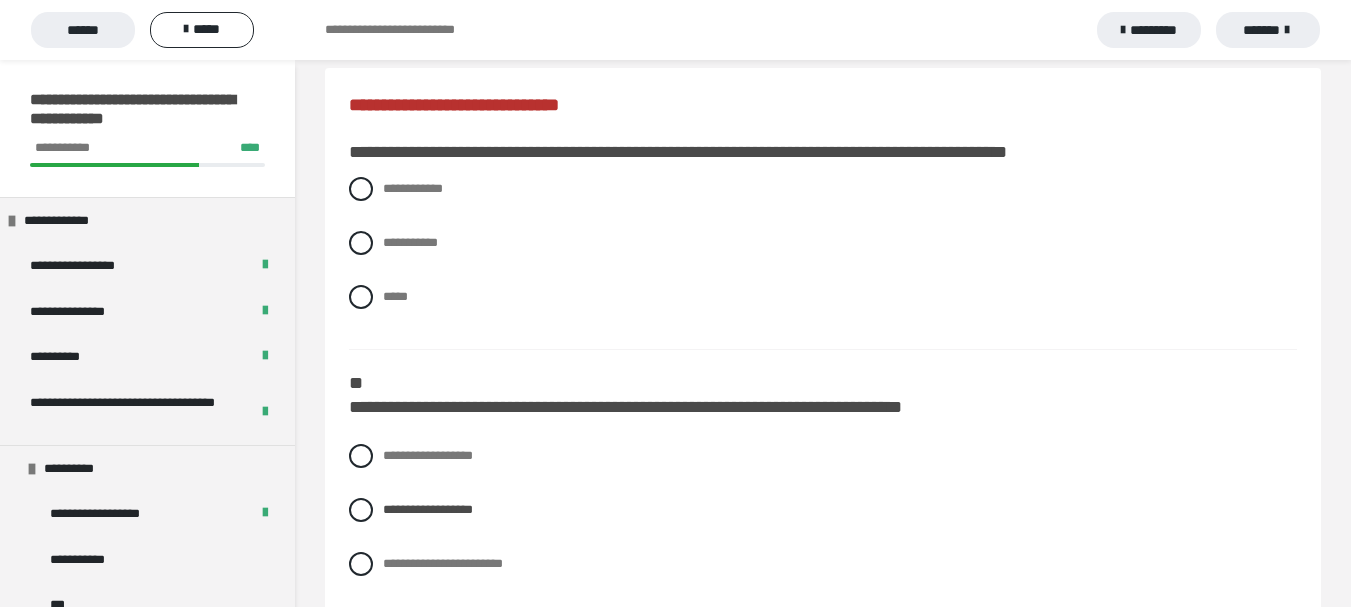 scroll, scrollTop: 0, scrollLeft: 0, axis: both 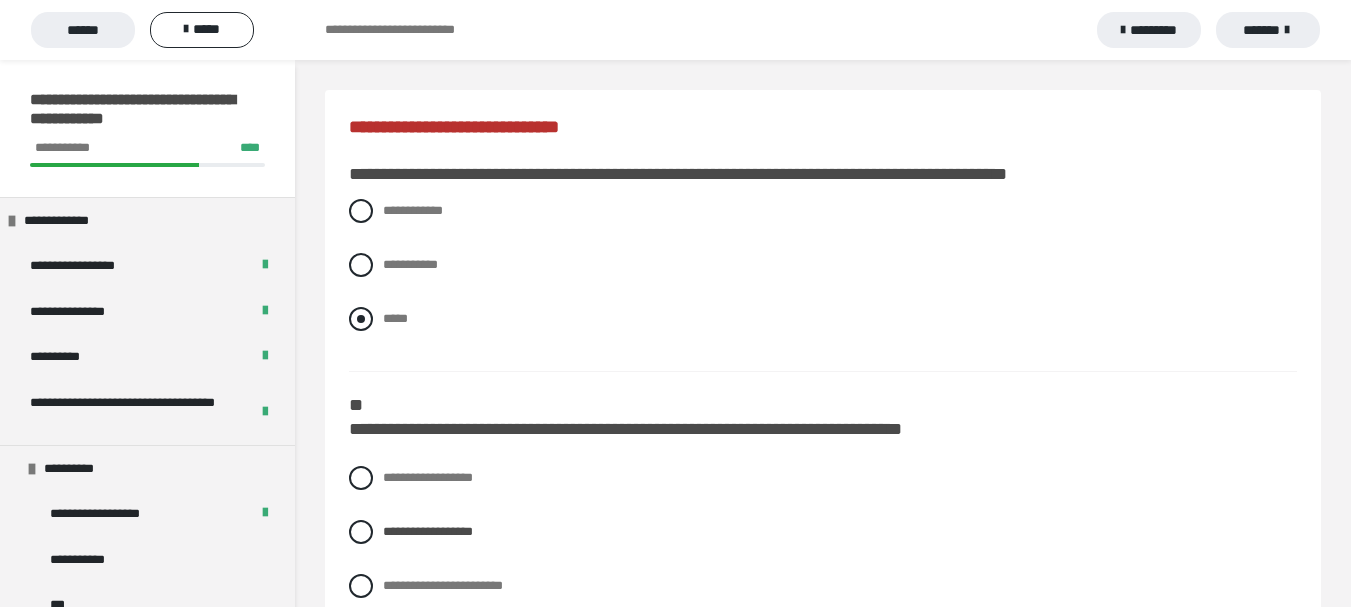 click at bounding box center [361, 319] 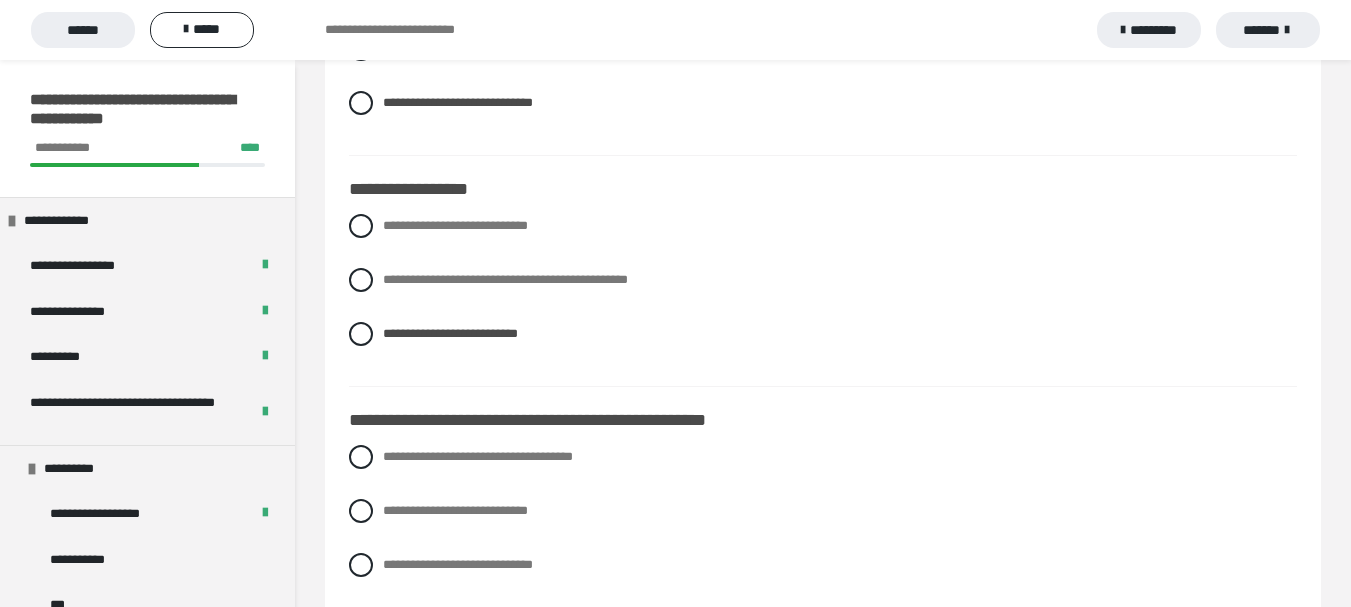 scroll, scrollTop: 2800, scrollLeft: 0, axis: vertical 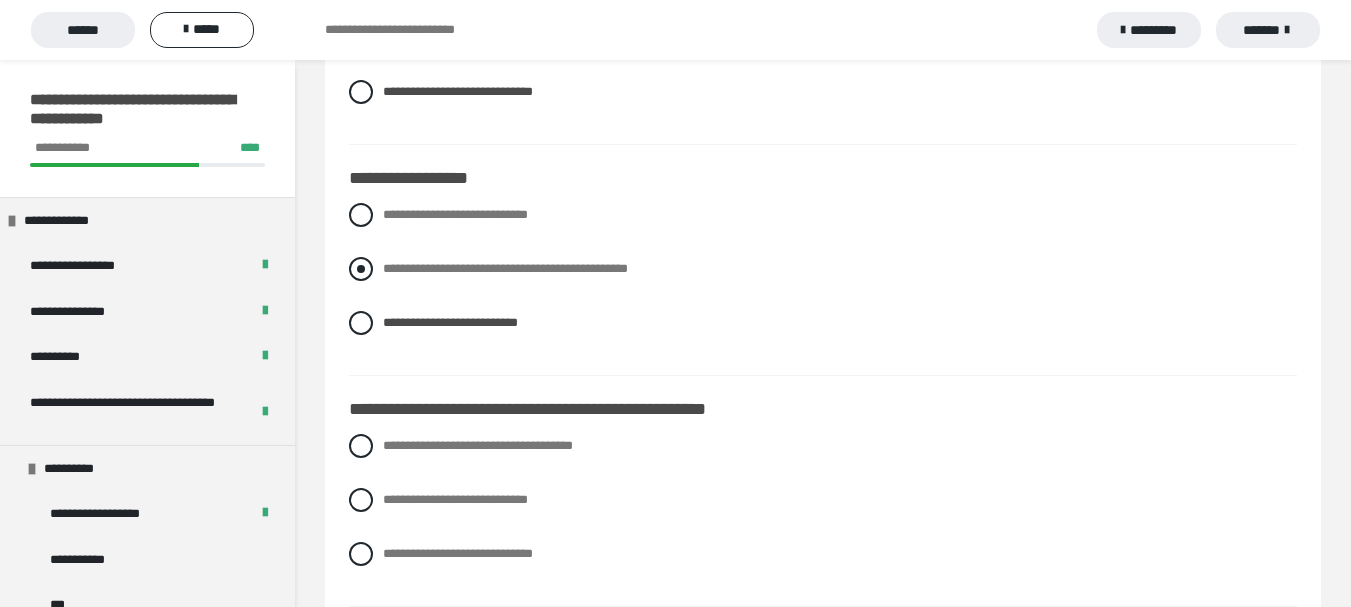 click at bounding box center (361, 269) 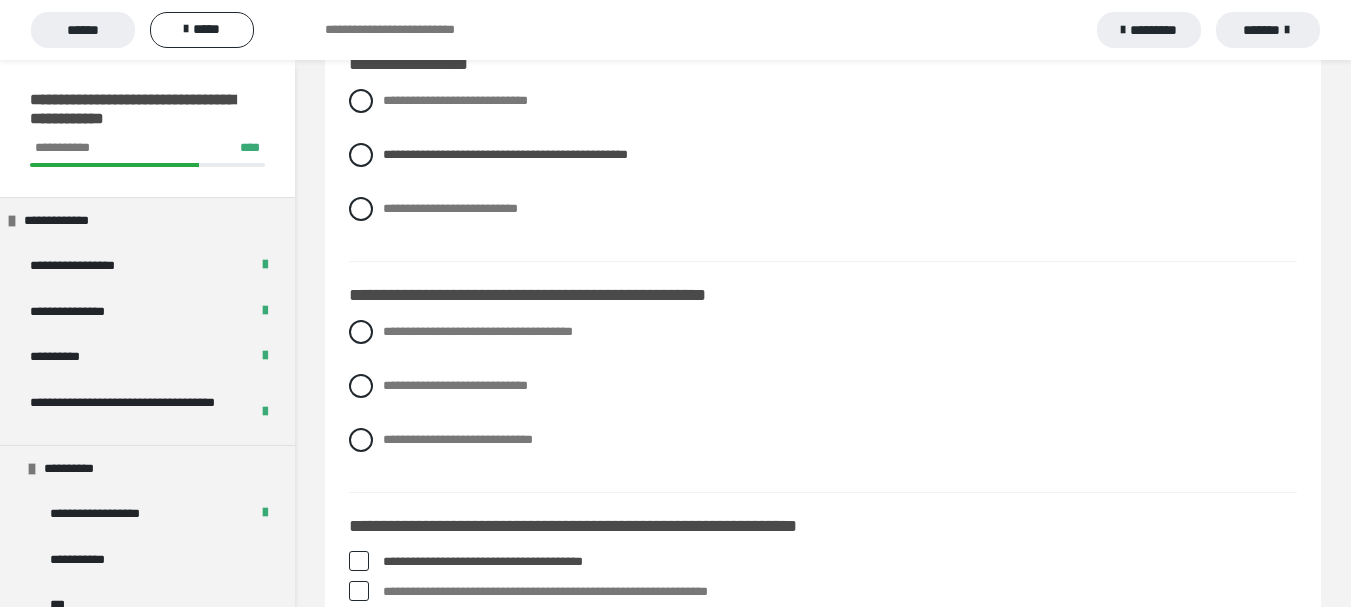 scroll, scrollTop: 2920, scrollLeft: 0, axis: vertical 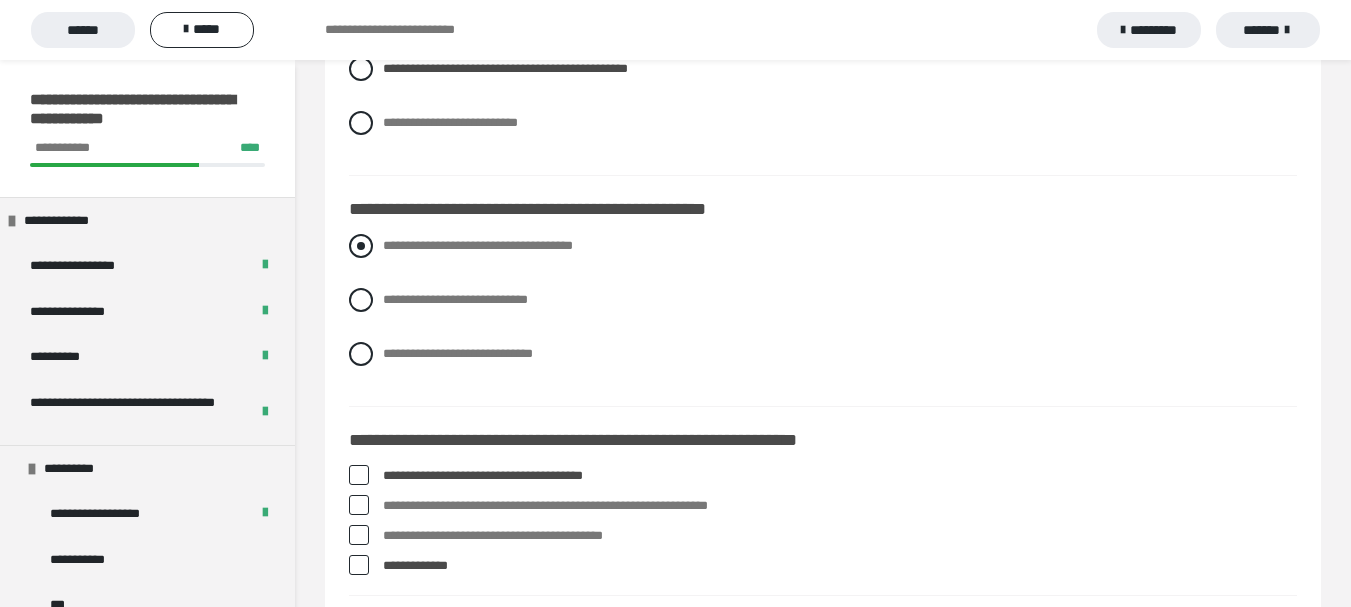 click on "**********" at bounding box center (823, 246) 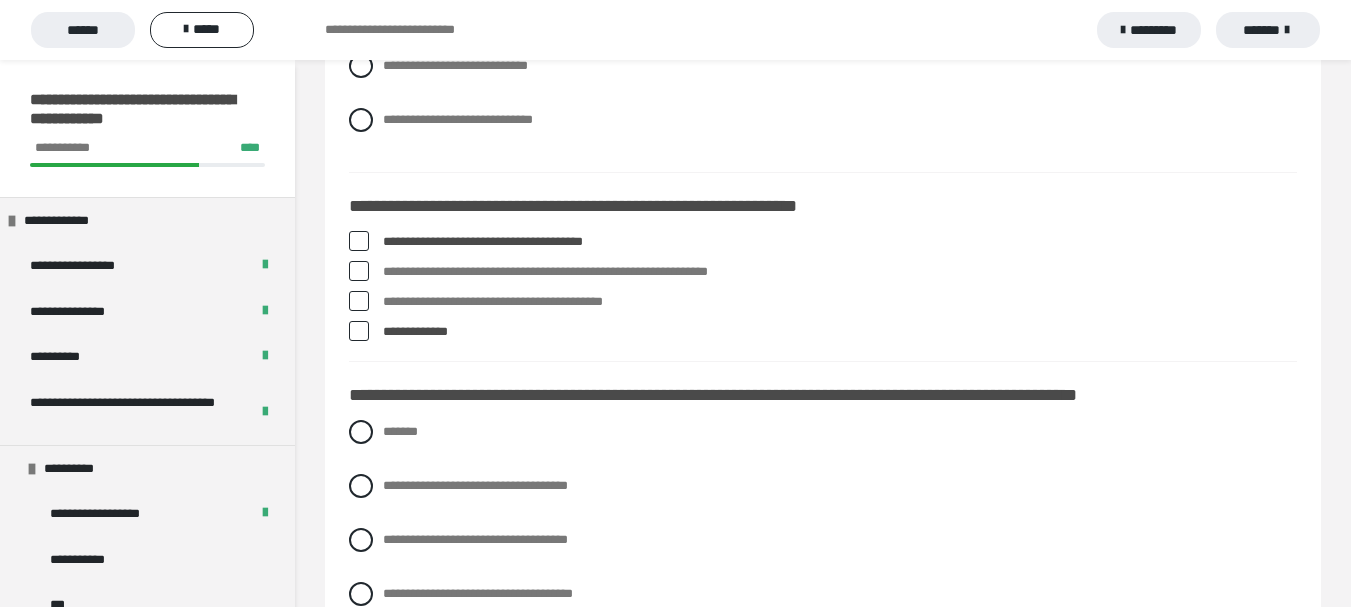 scroll, scrollTop: 3240, scrollLeft: 0, axis: vertical 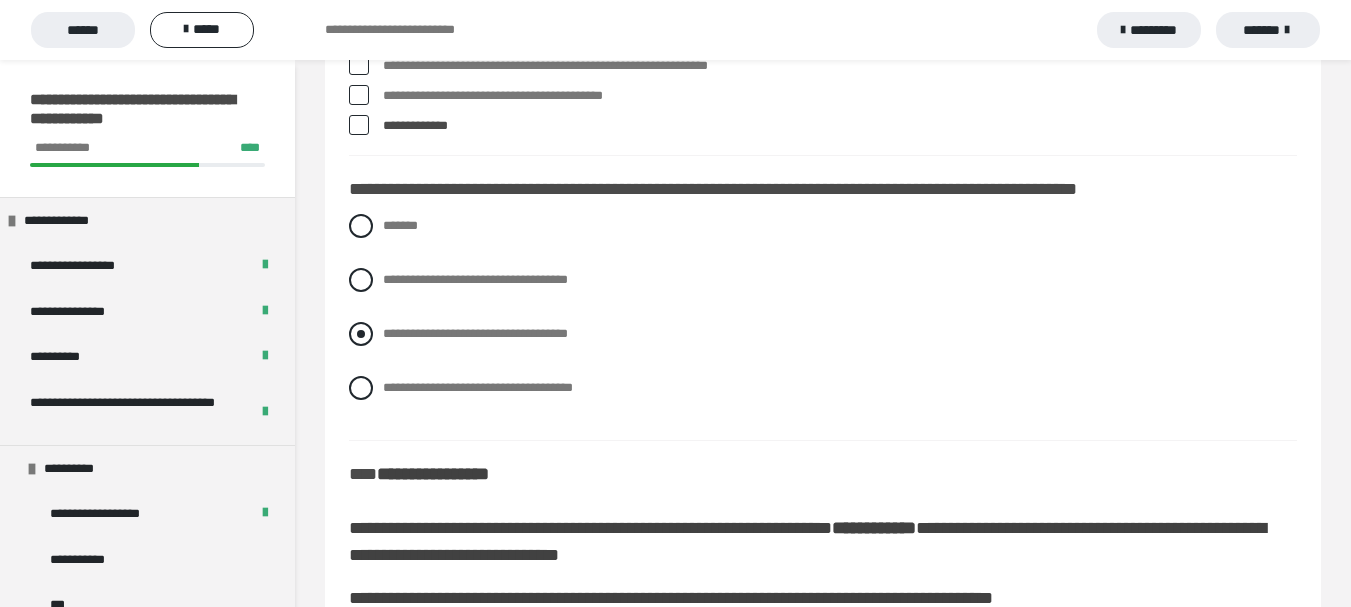 click at bounding box center (361, 334) 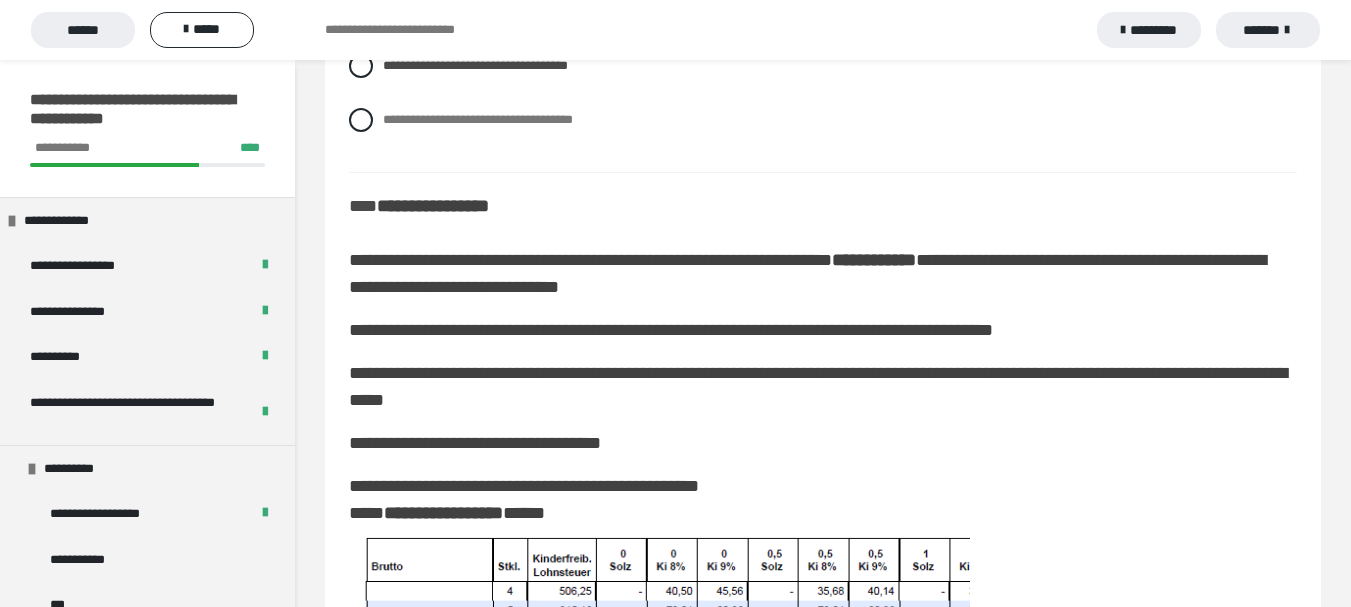 scroll, scrollTop: 3720, scrollLeft: 0, axis: vertical 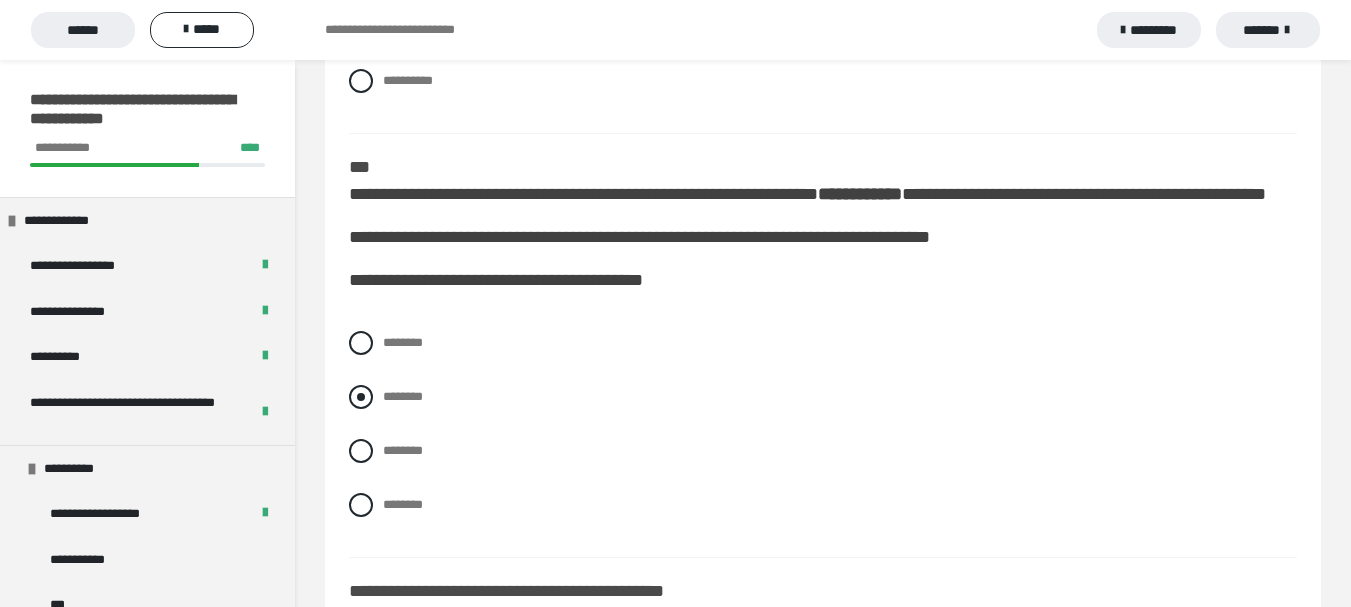 click at bounding box center [361, 397] 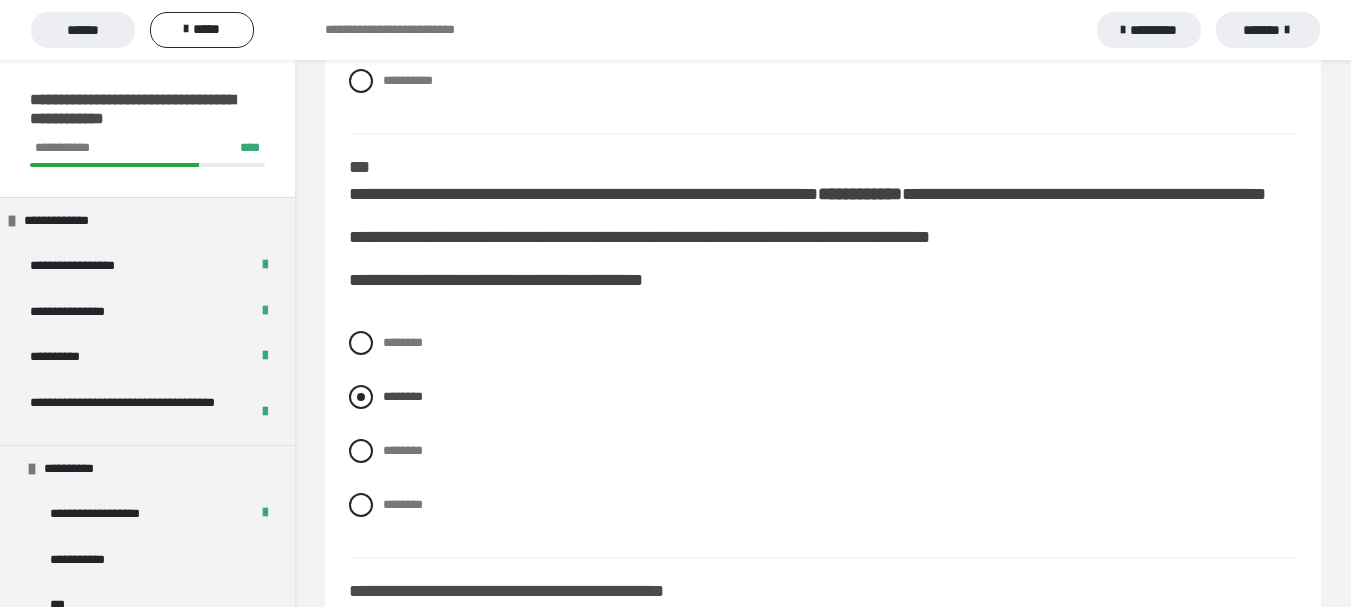 click at bounding box center (361, 397) 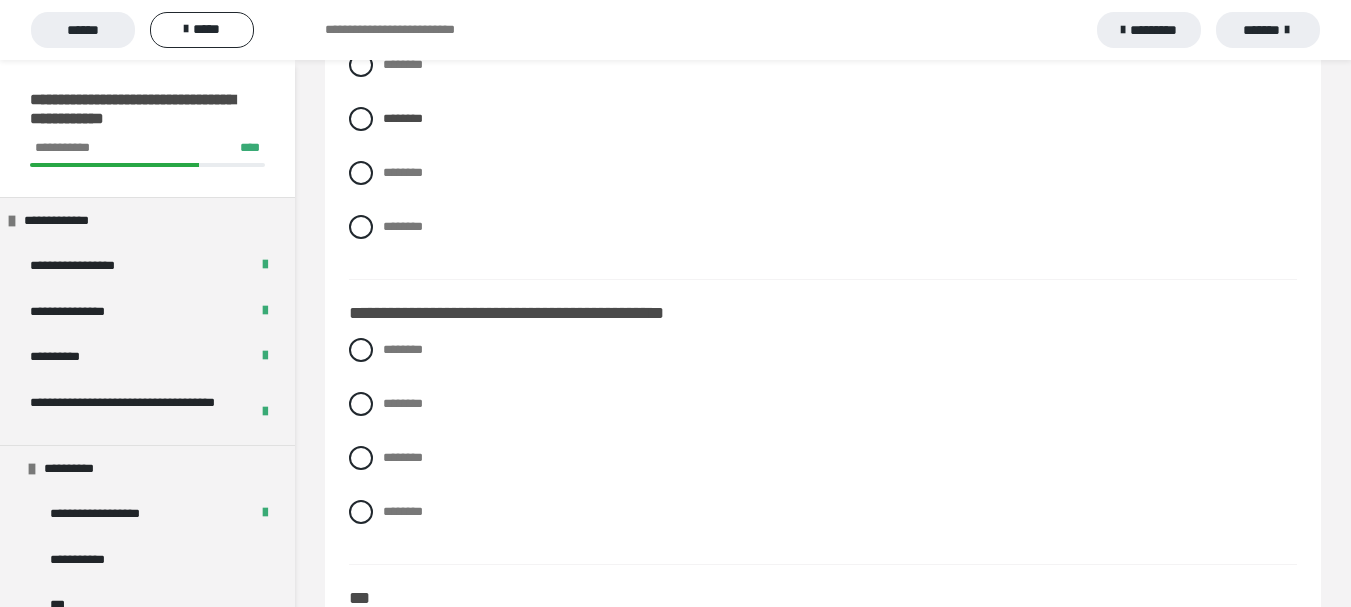 scroll, scrollTop: 5200, scrollLeft: 0, axis: vertical 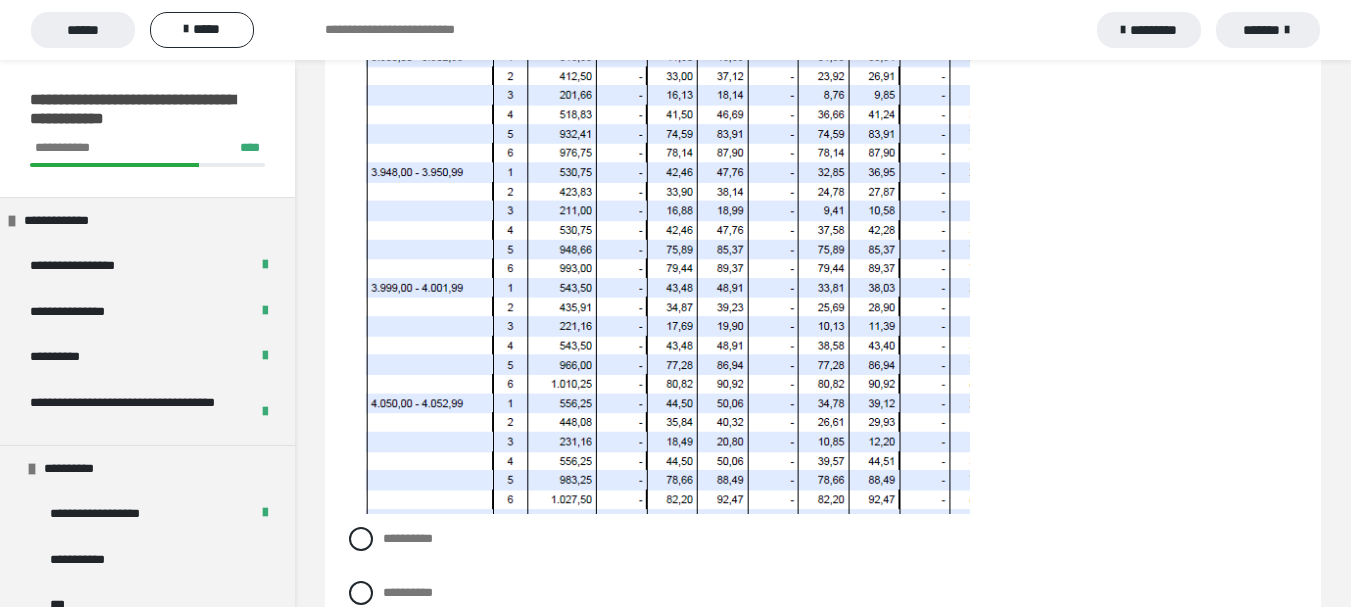 click on "********" at bounding box center [389, 957] 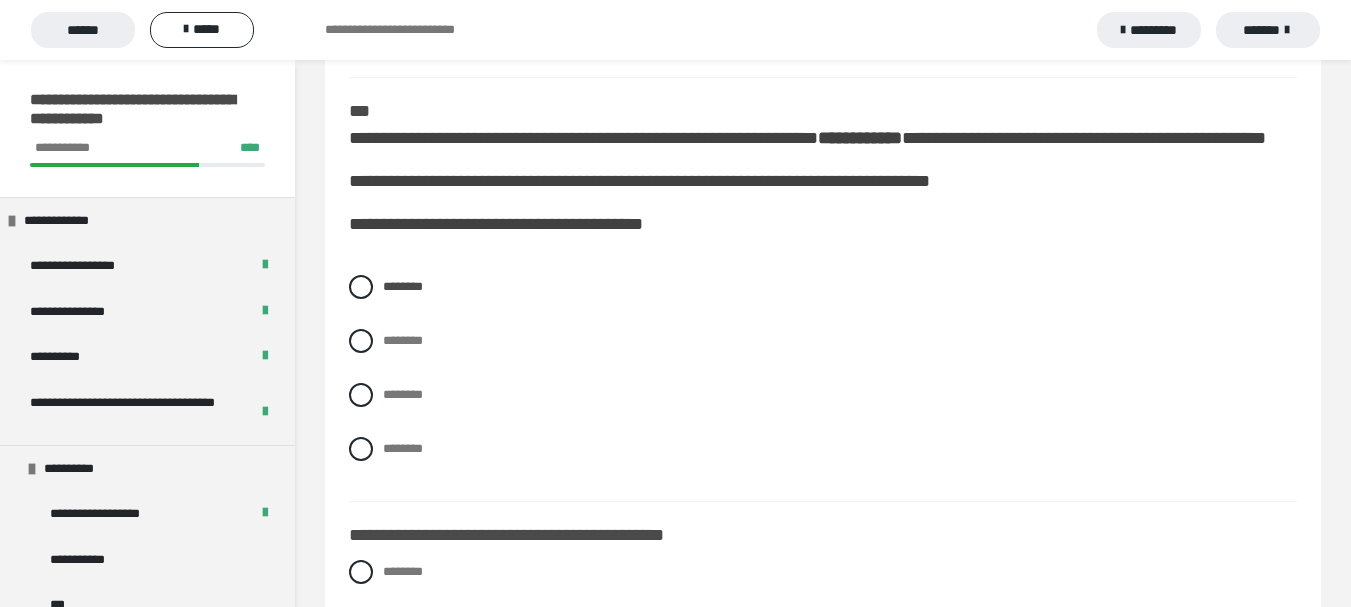 click on "********" at bounding box center (389, 443) 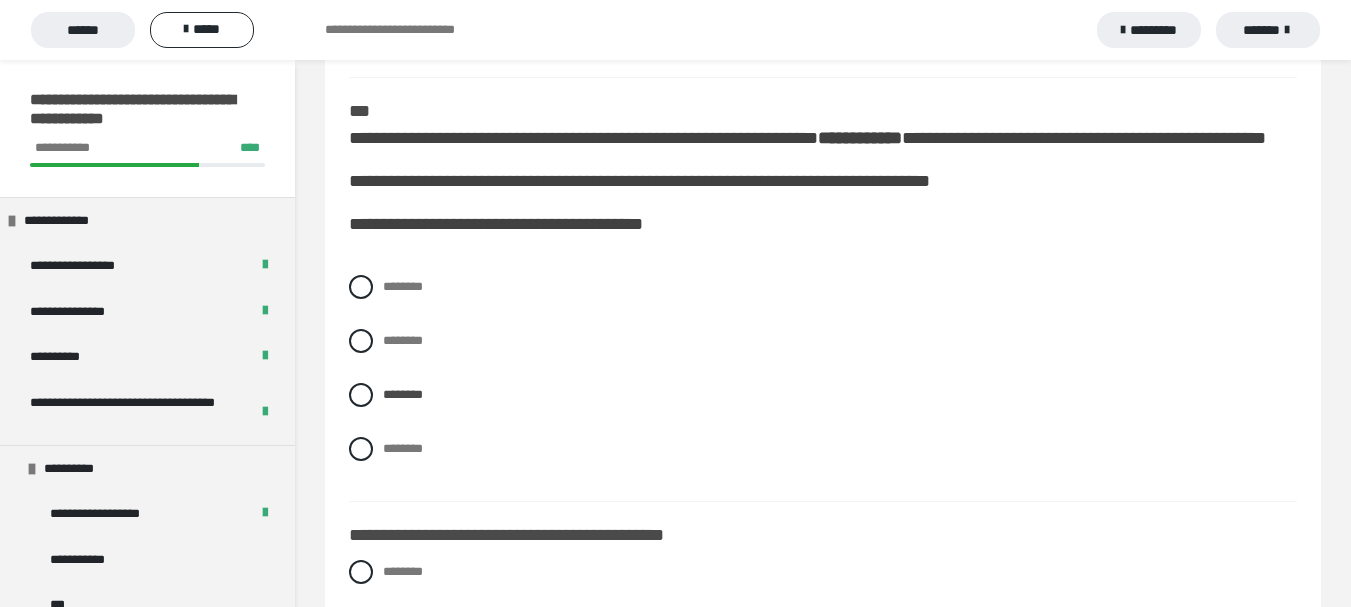 click on "********" at bounding box center (389, 443) 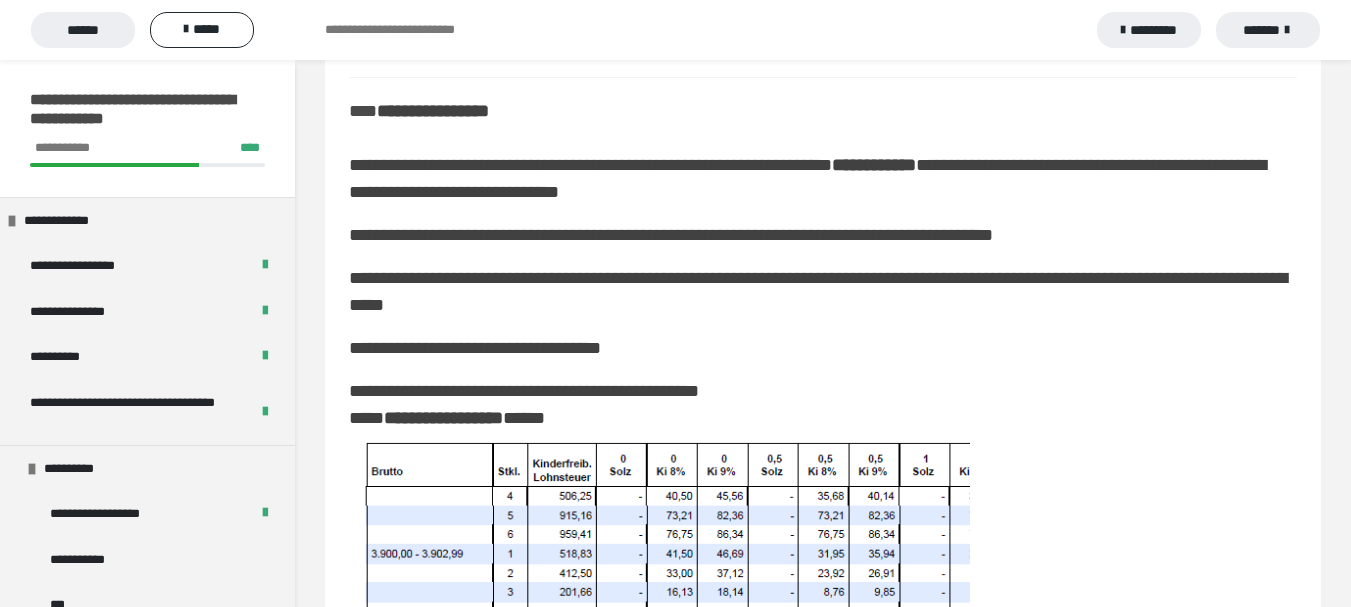 scroll, scrollTop: 3776, scrollLeft: 0, axis: vertical 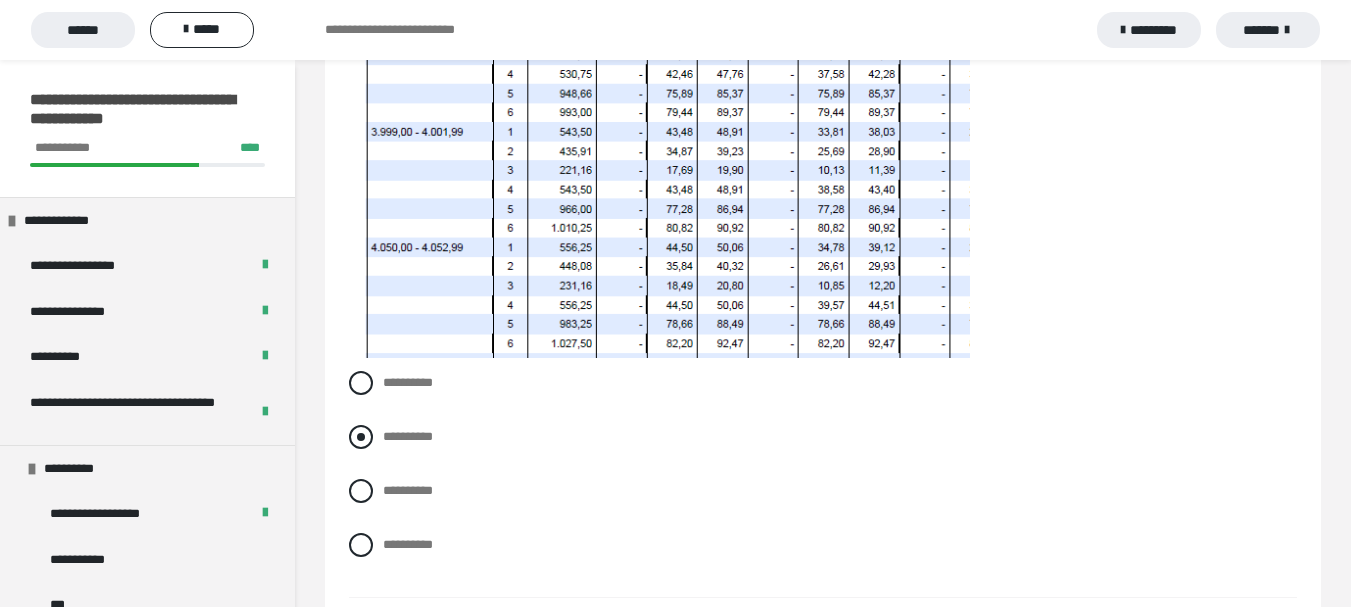 click at bounding box center (361, 437) 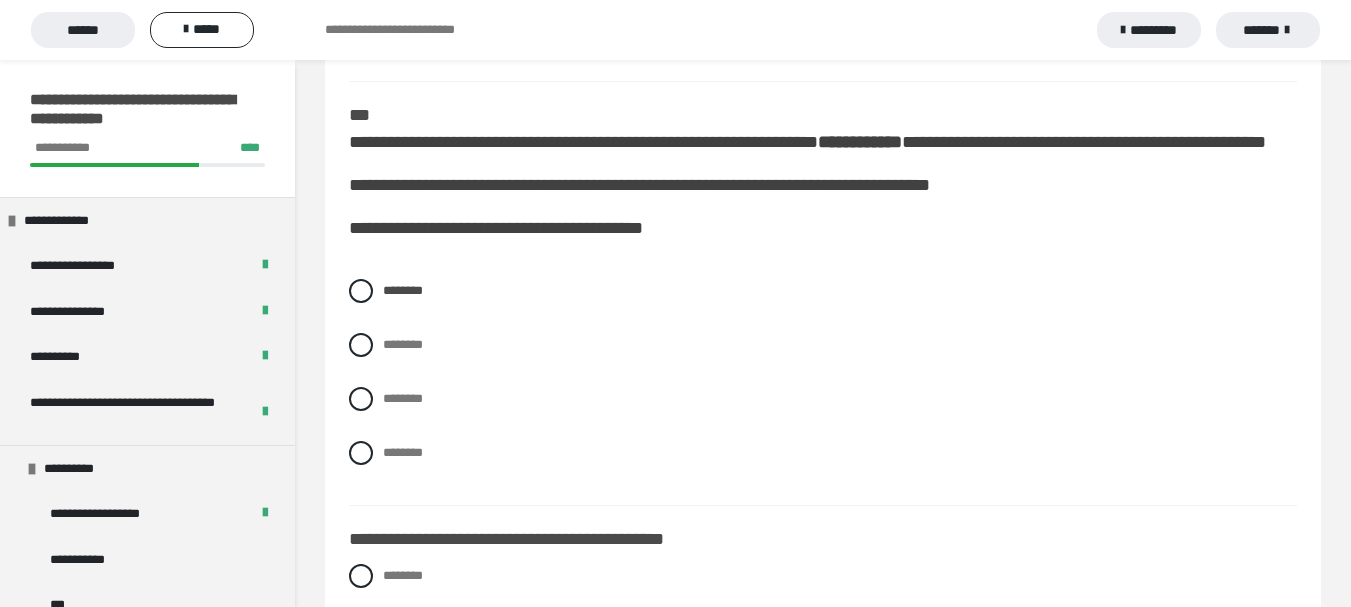 scroll, scrollTop: 4976, scrollLeft: 0, axis: vertical 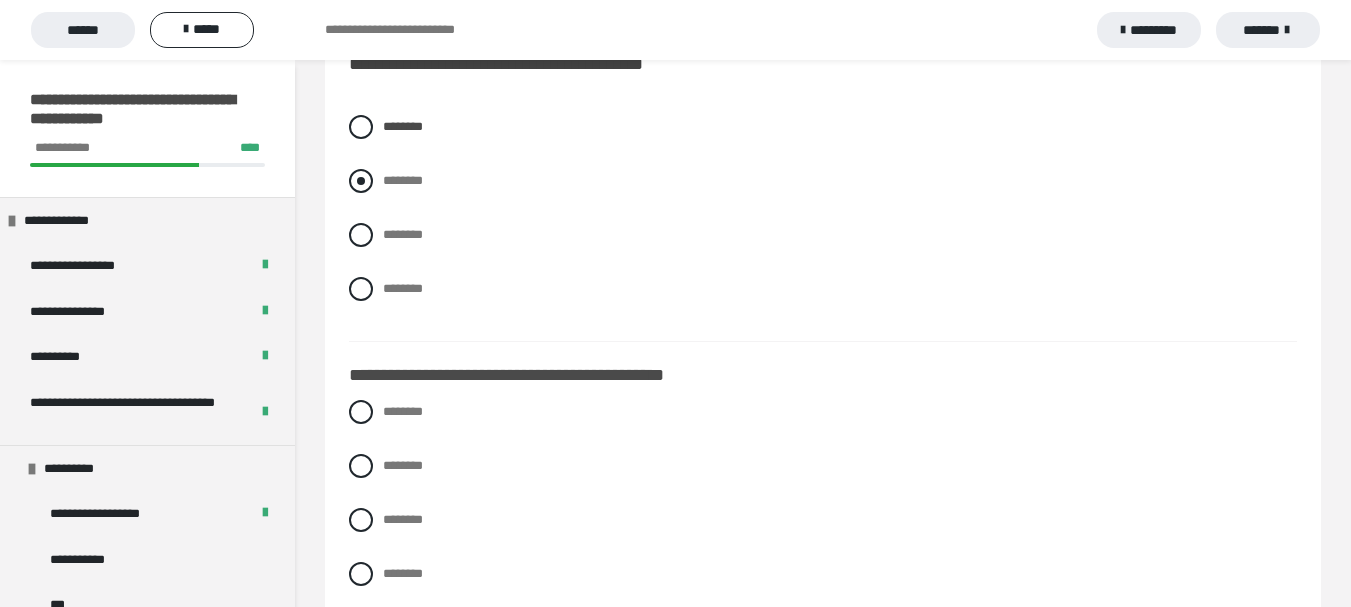 click at bounding box center [361, 181] 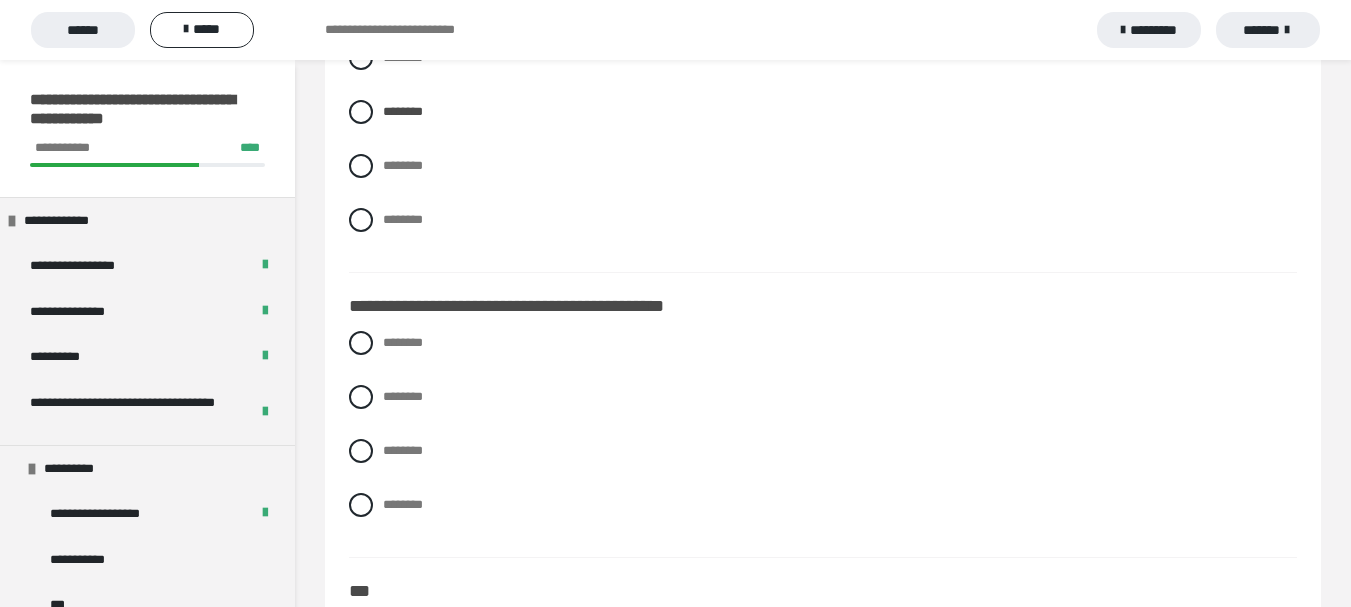 scroll, scrollTop: 5216, scrollLeft: 0, axis: vertical 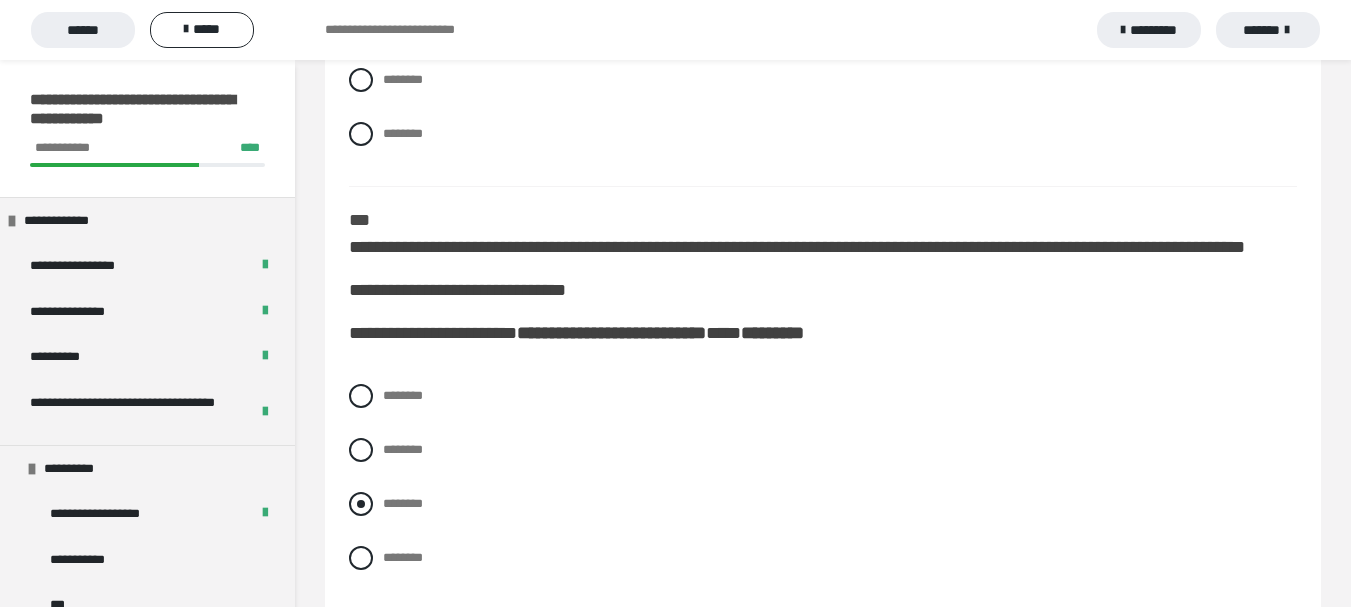 click at bounding box center (361, 504) 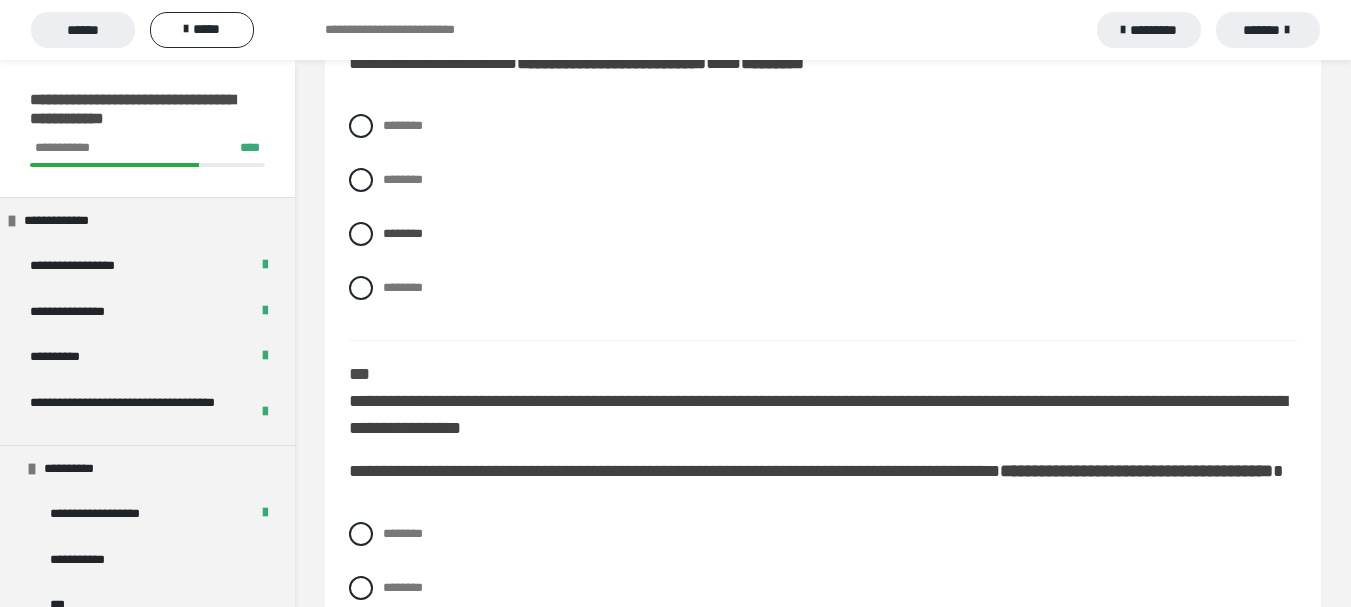 scroll, scrollTop: 5856, scrollLeft: 0, axis: vertical 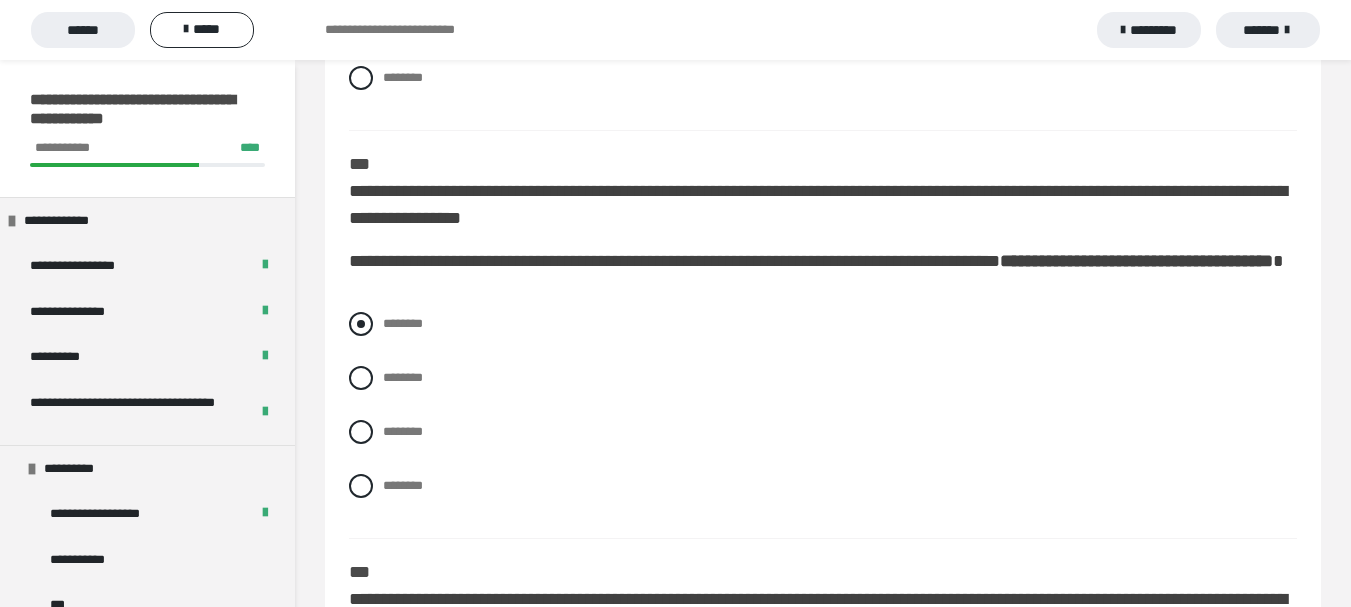 click at bounding box center (361, 324) 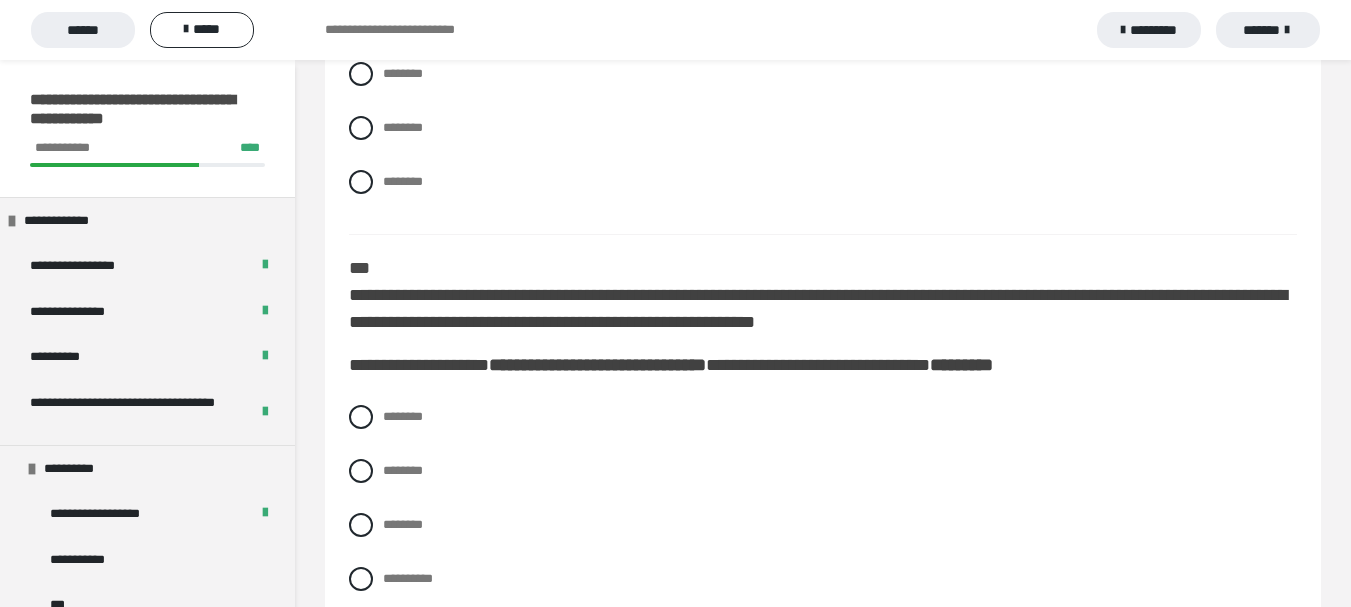 scroll, scrollTop: 6376, scrollLeft: 0, axis: vertical 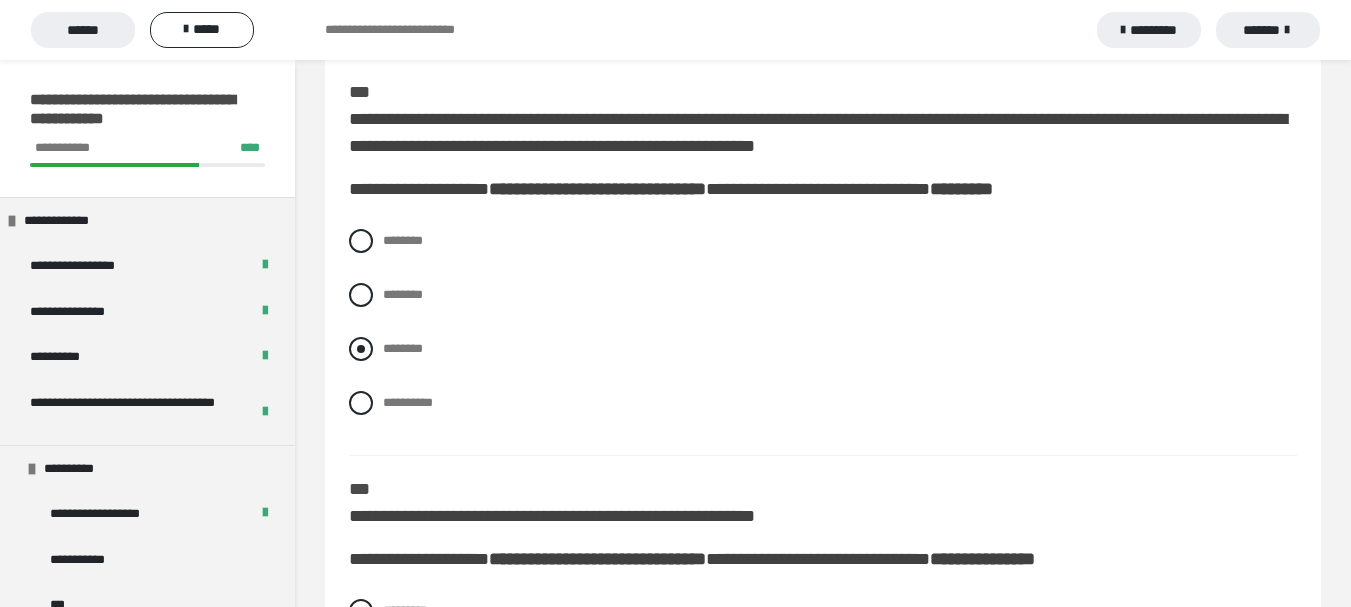 click at bounding box center (361, 349) 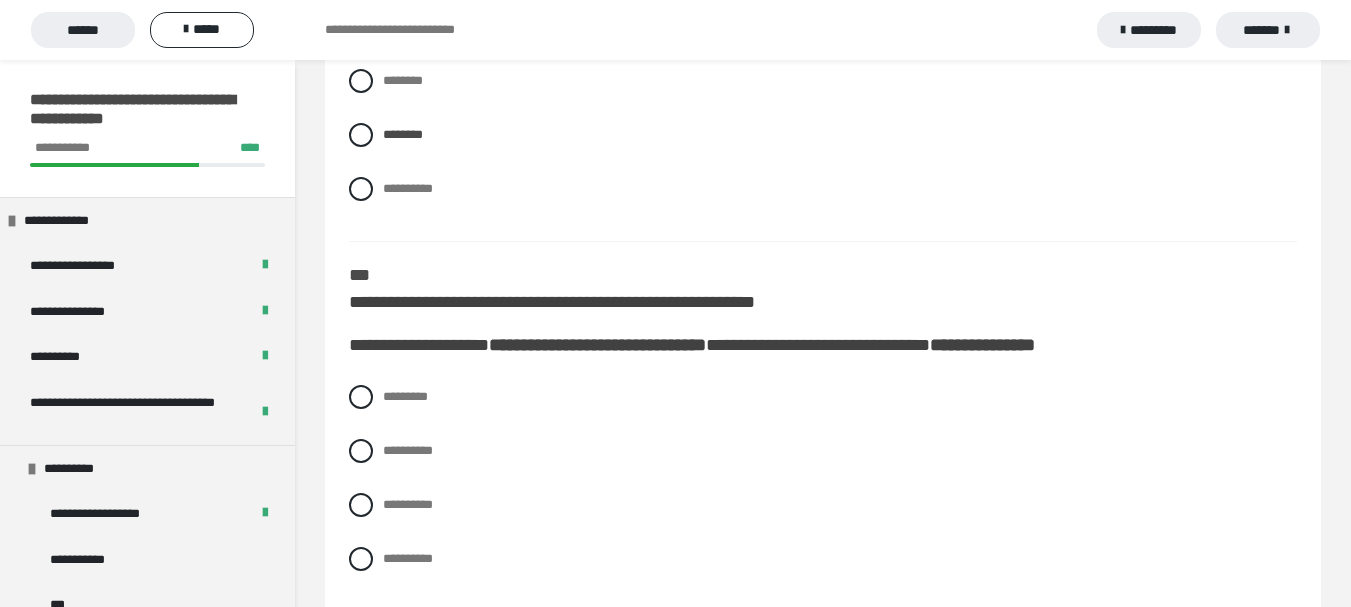 scroll, scrollTop: 6776, scrollLeft: 0, axis: vertical 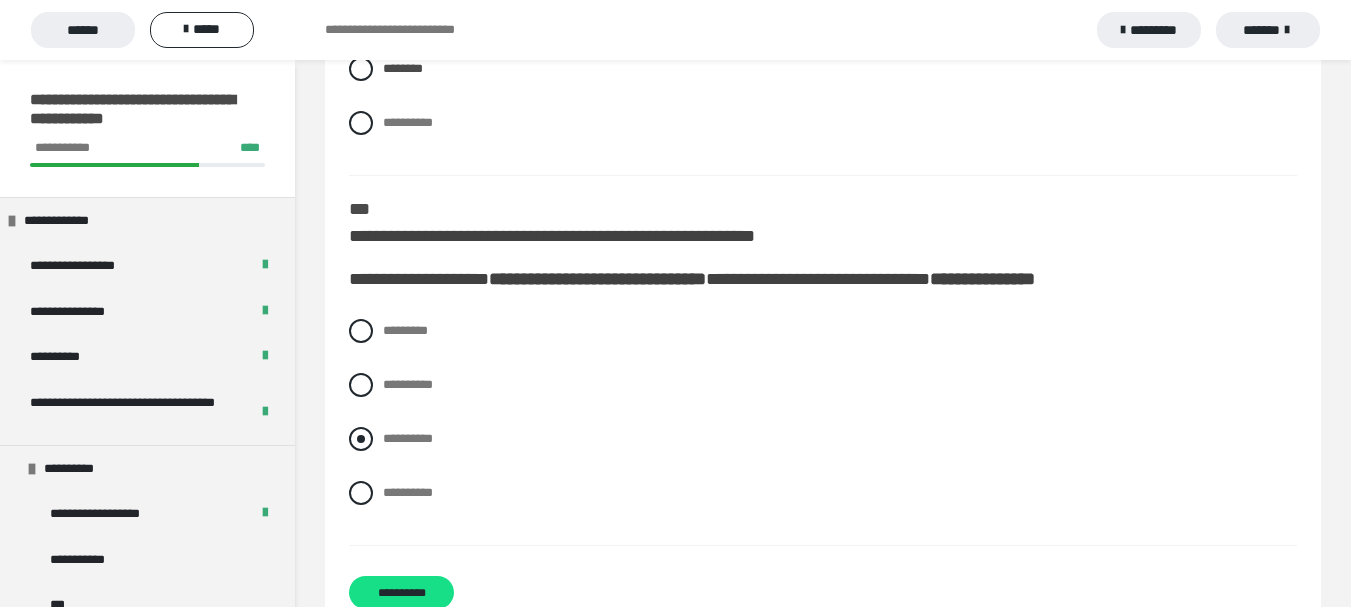 click at bounding box center (361, 439) 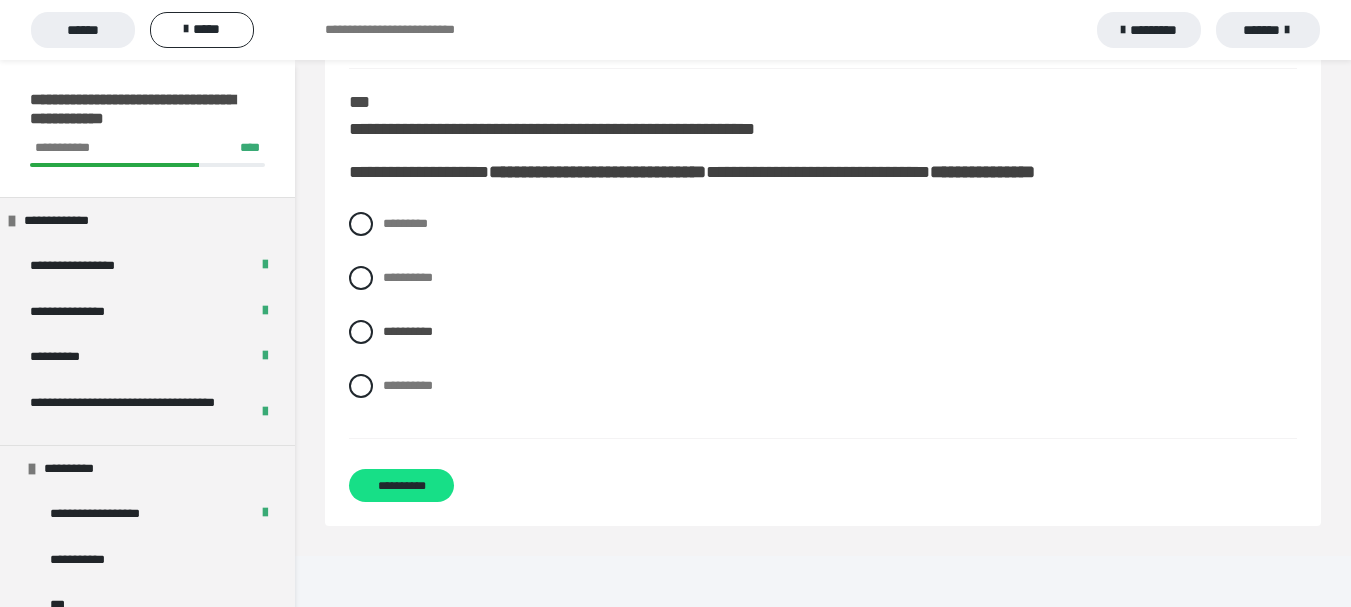 scroll, scrollTop: 6926, scrollLeft: 0, axis: vertical 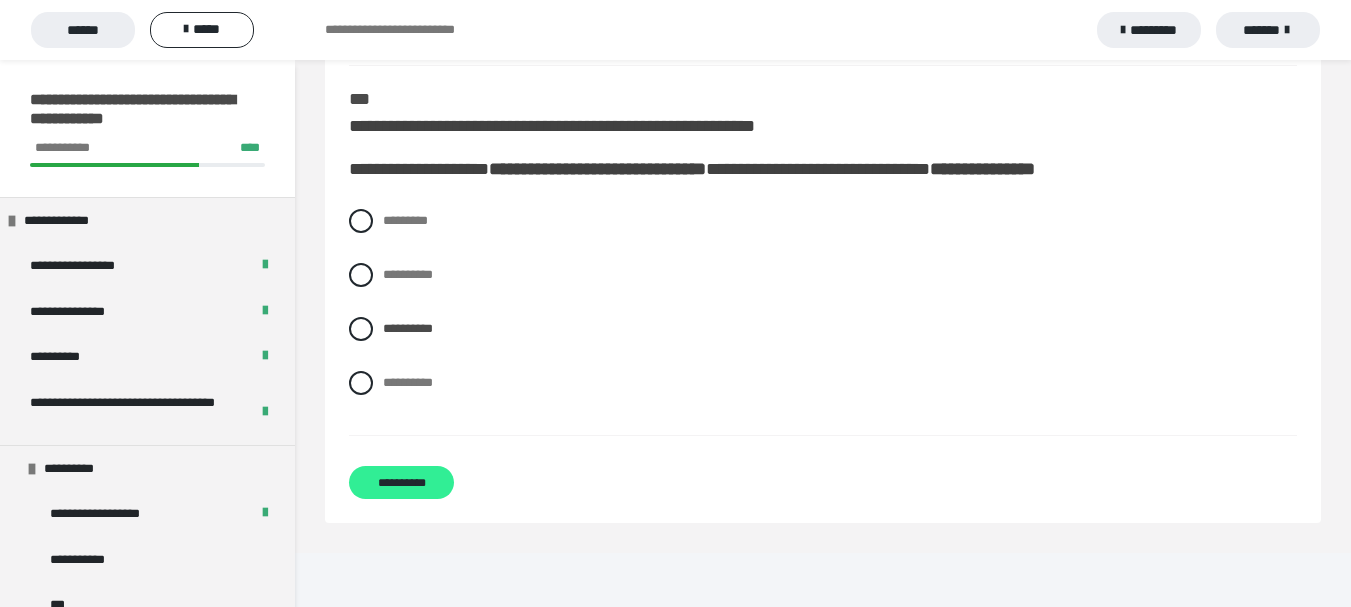 click on "**********" at bounding box center (401, 482) 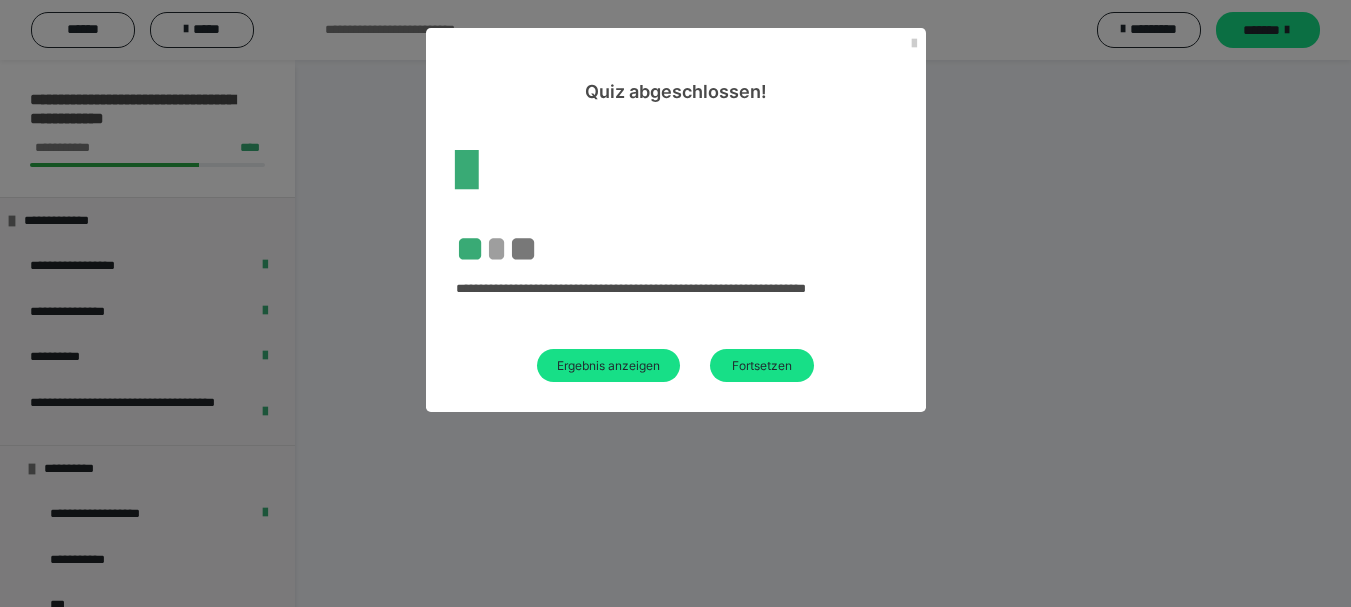 scroll, scrollTop: 643, scrollLeft: 0, axis: vertical 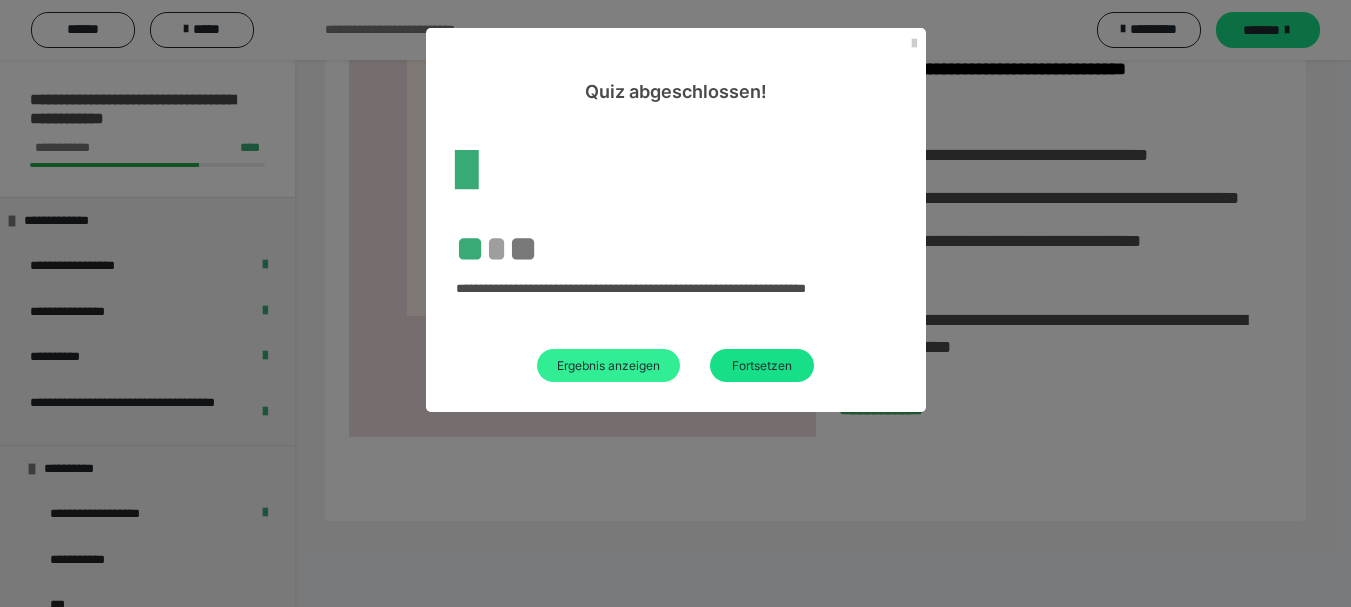 click on "Ergebnis anzeigen" at bounding box center (608, 365) 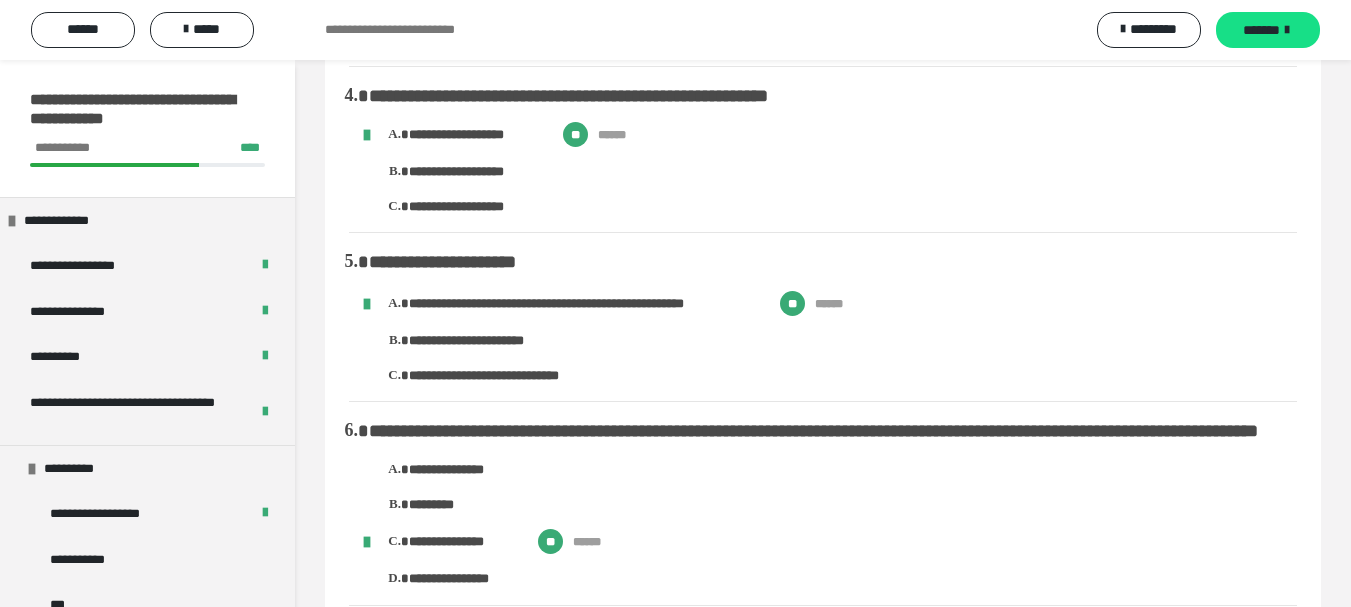 scroll, scrollTop: 563, scrollLeft: 0, axis: vertical 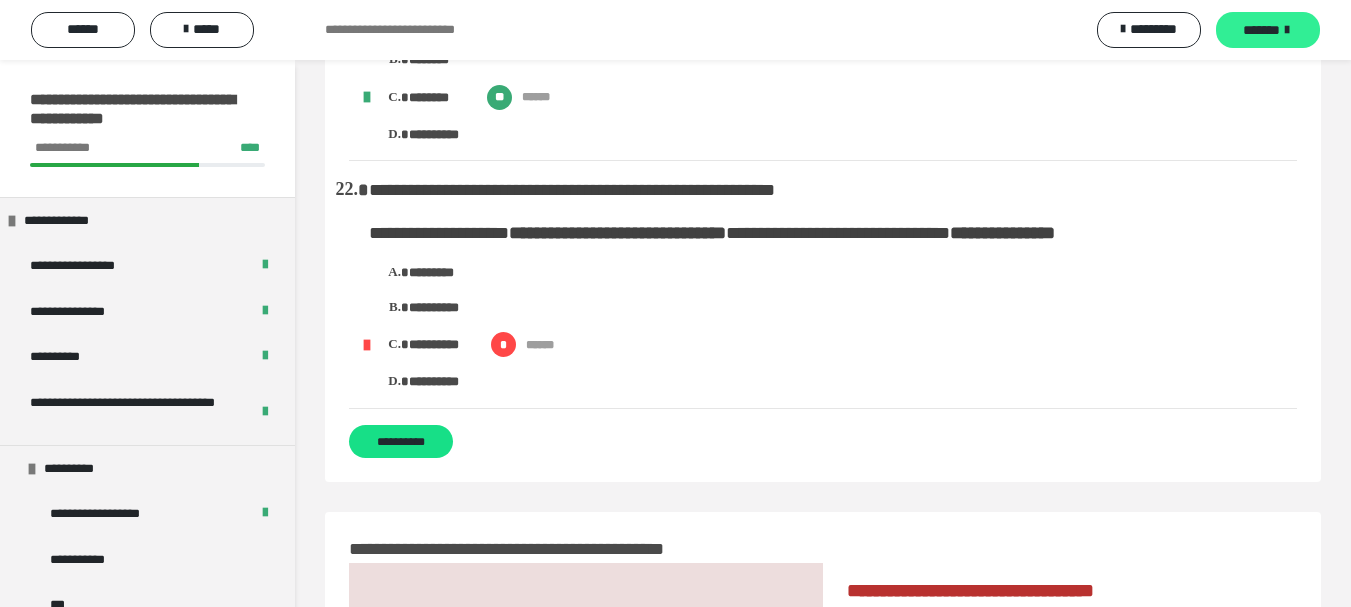 click on "*******" at bounding box center [1261, 30] 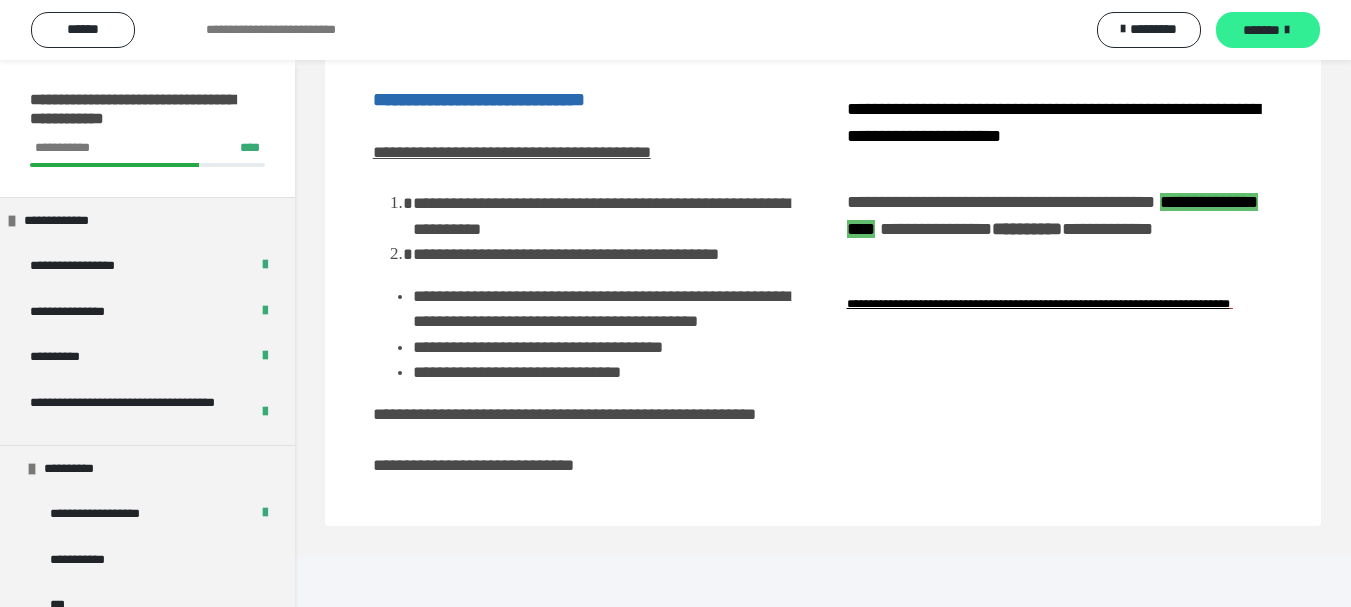 scroll, scrollTop: 387, scrollLeft: 0, axis: vertical 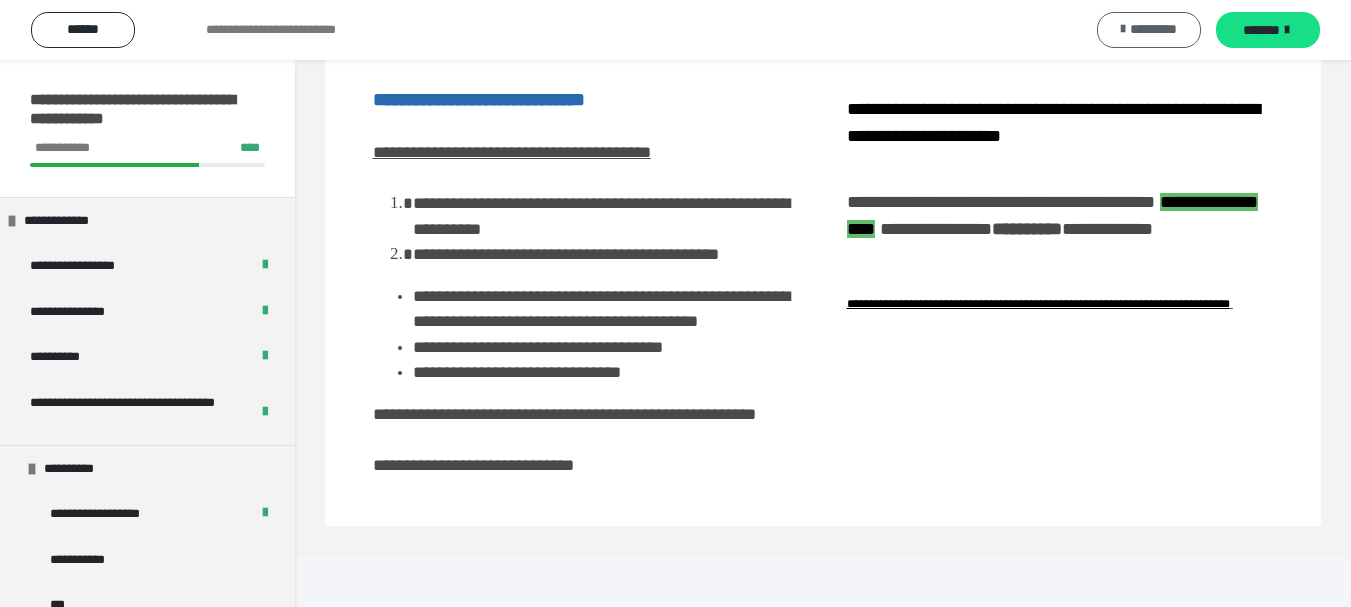 click on "*********" at bounding box center [1149, 30] 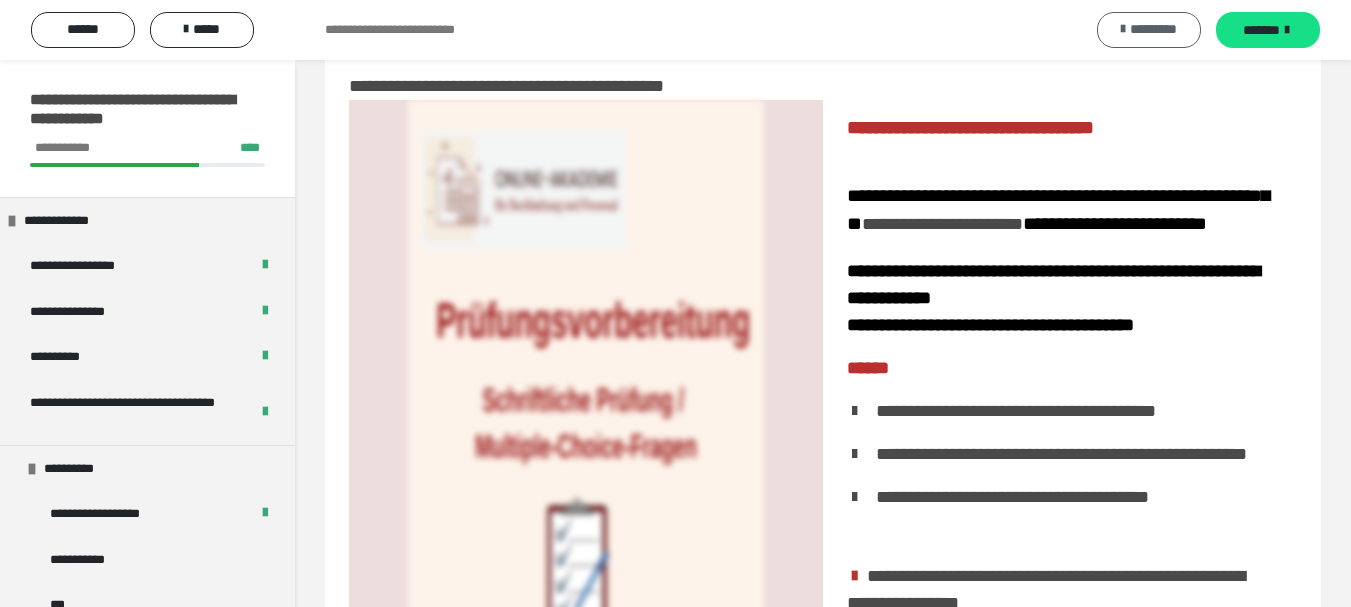 scroll, scrollTop: 619, scrollLeft: 0, axis: vertical 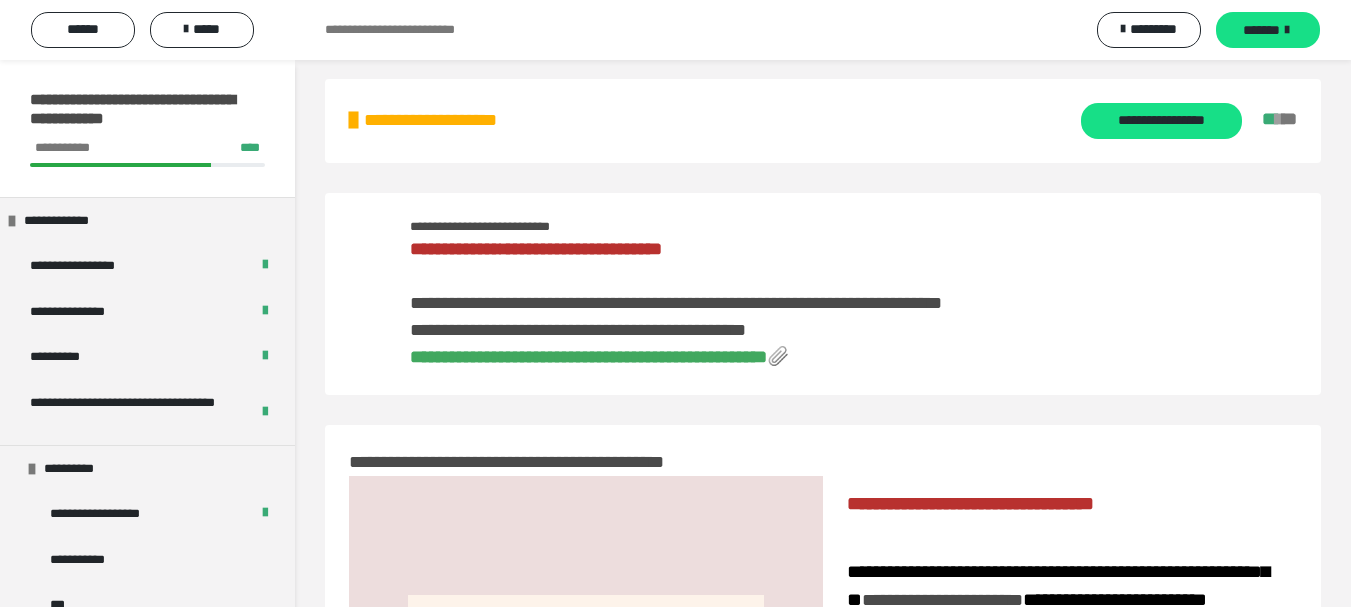 click on "**********" at bounding box center [588, 357] 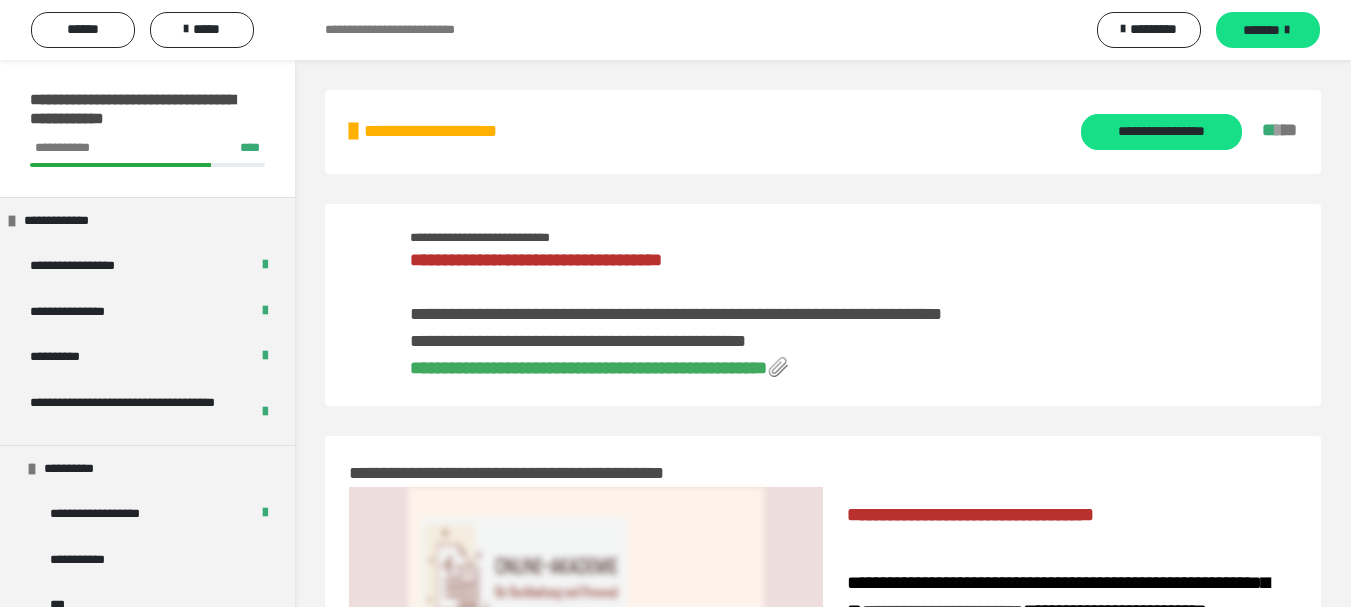 scroll, scrollTop: 11, scrollLeft: 0, axis: vertical 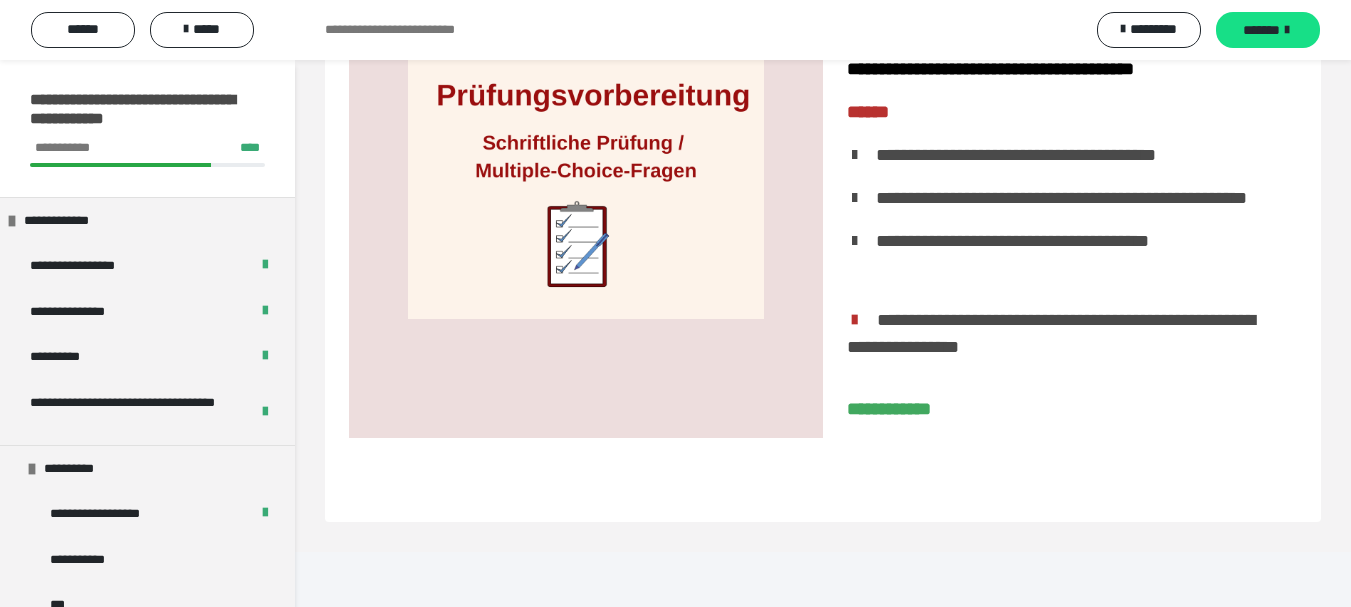 click on "**********" at bounding box center (823, -16) 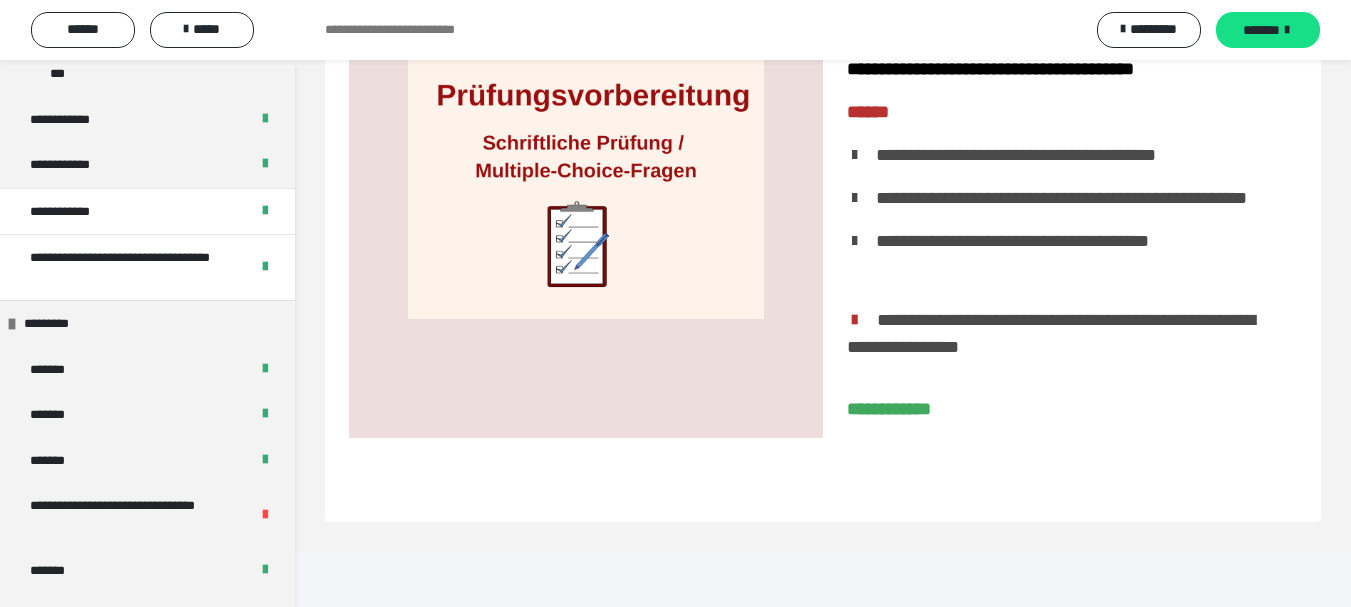 scroll, scrollTop: 1062, scrollLeft: 0, axis: vertical 